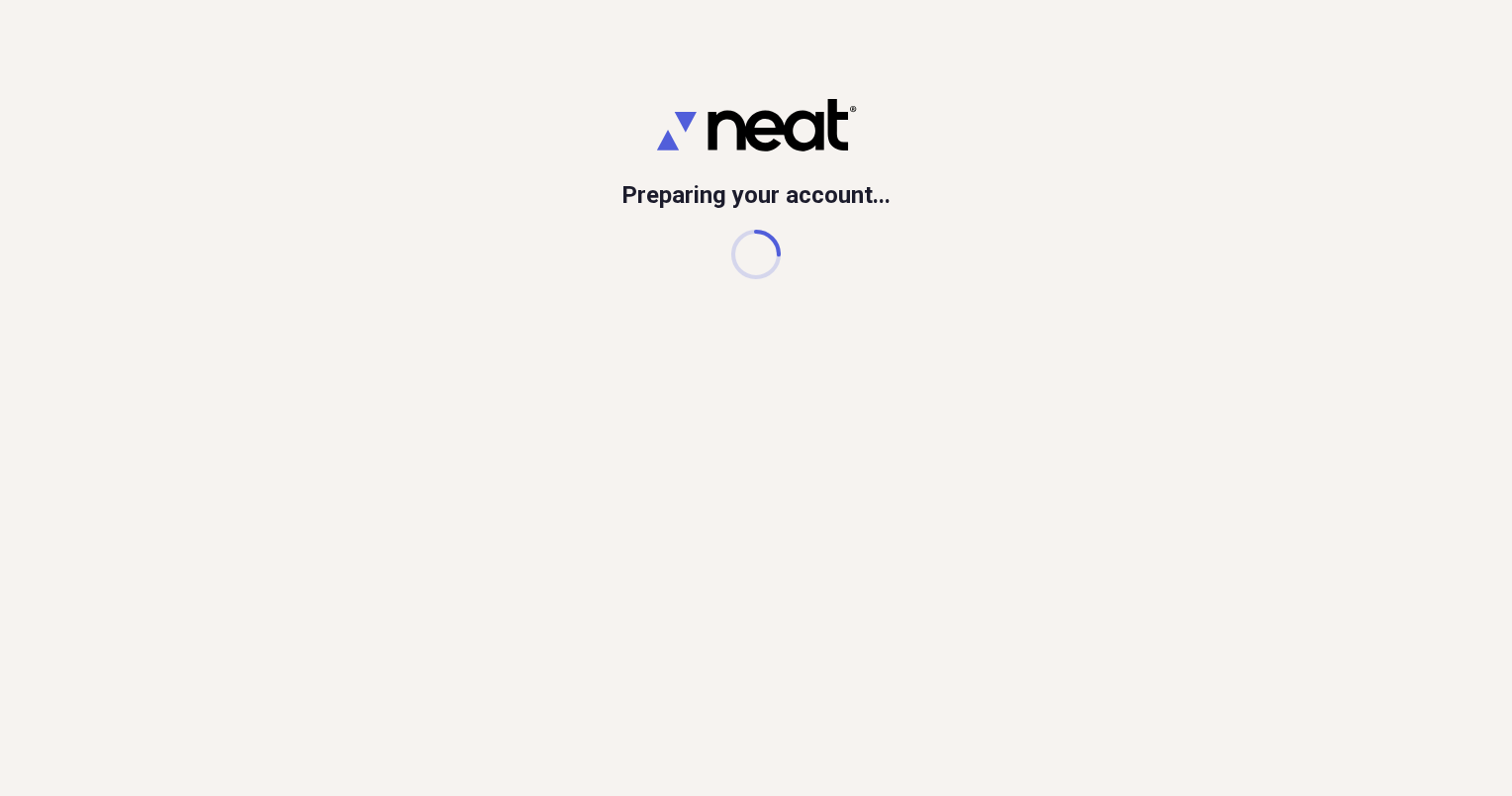 scroll, scrollTop: 0, scrollLeft: 0, axis: both 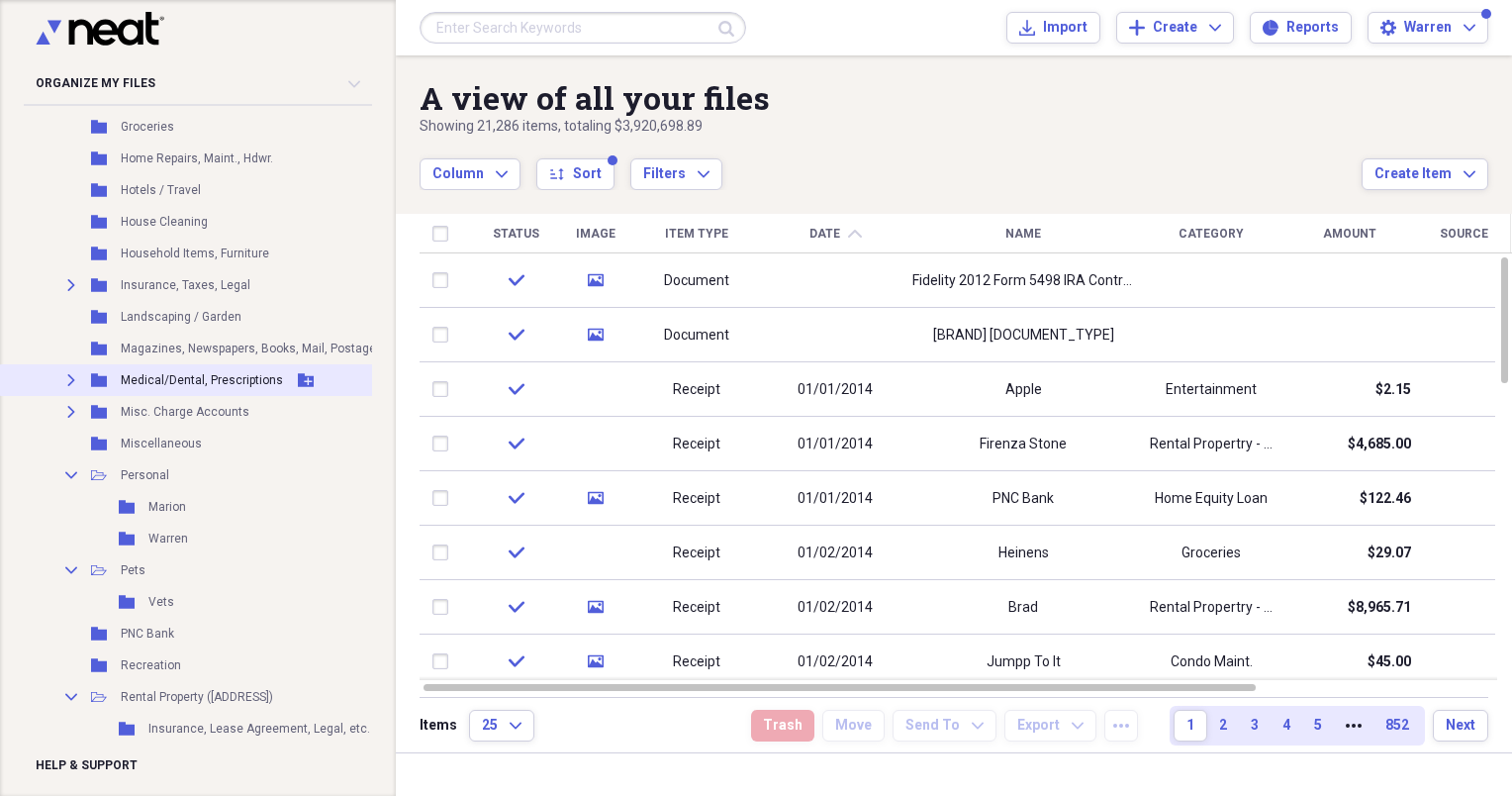 click on "Expand" 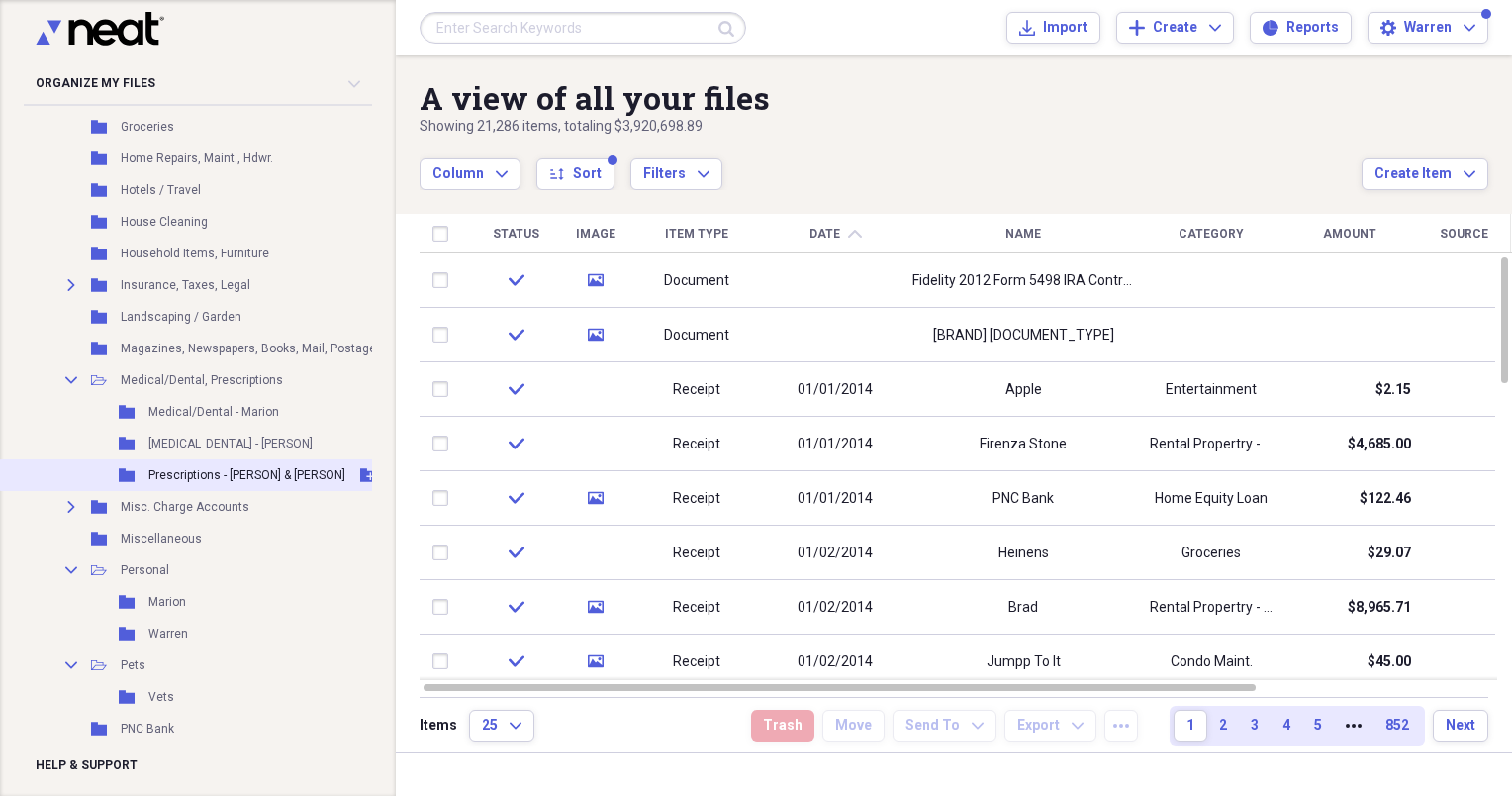 click on "Prescriptions - [PERSON] & [PERSON]" at bounding box center (246, 475) 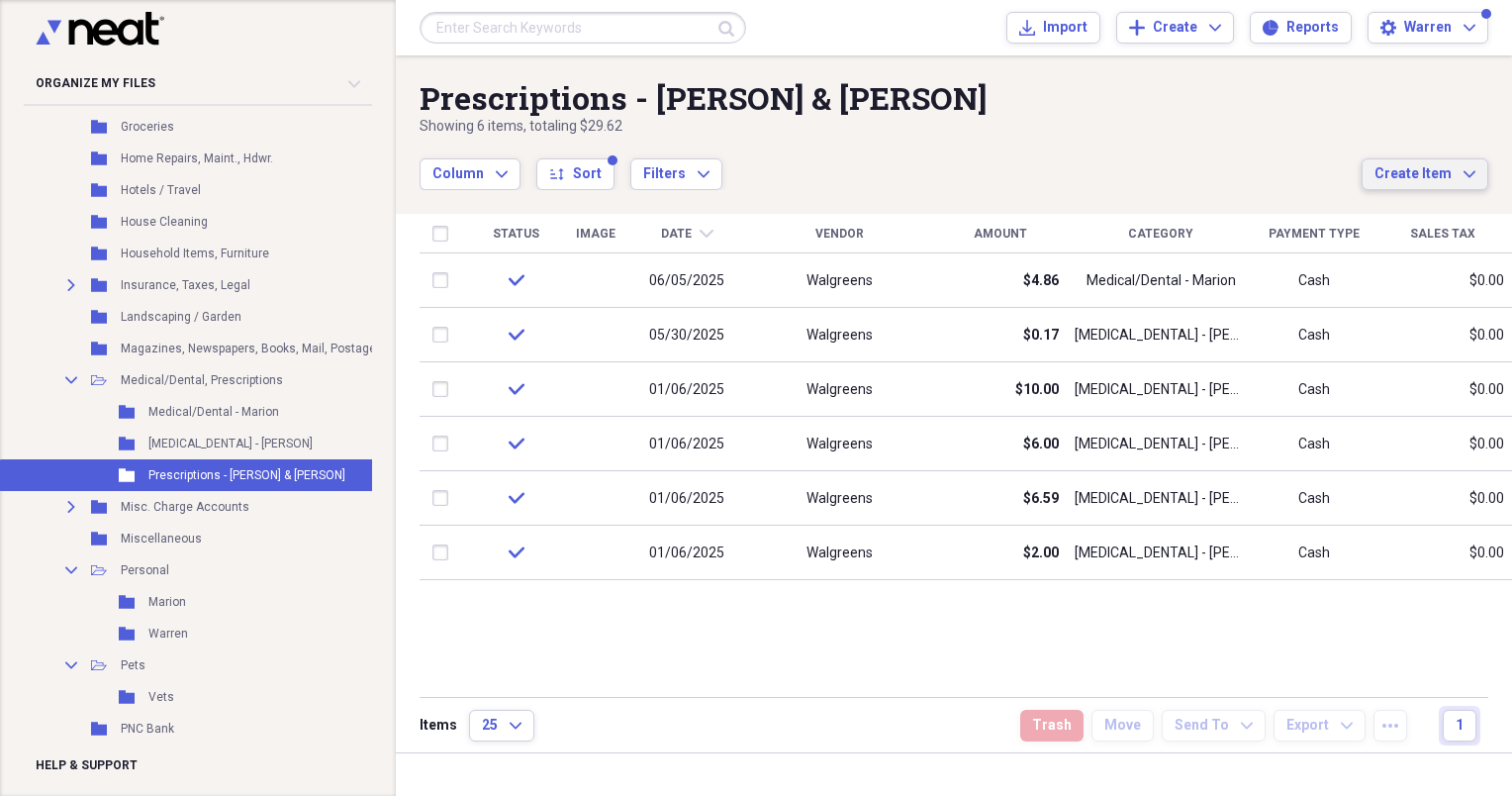 click on "Create Item" at bounding box center [1413, 174] 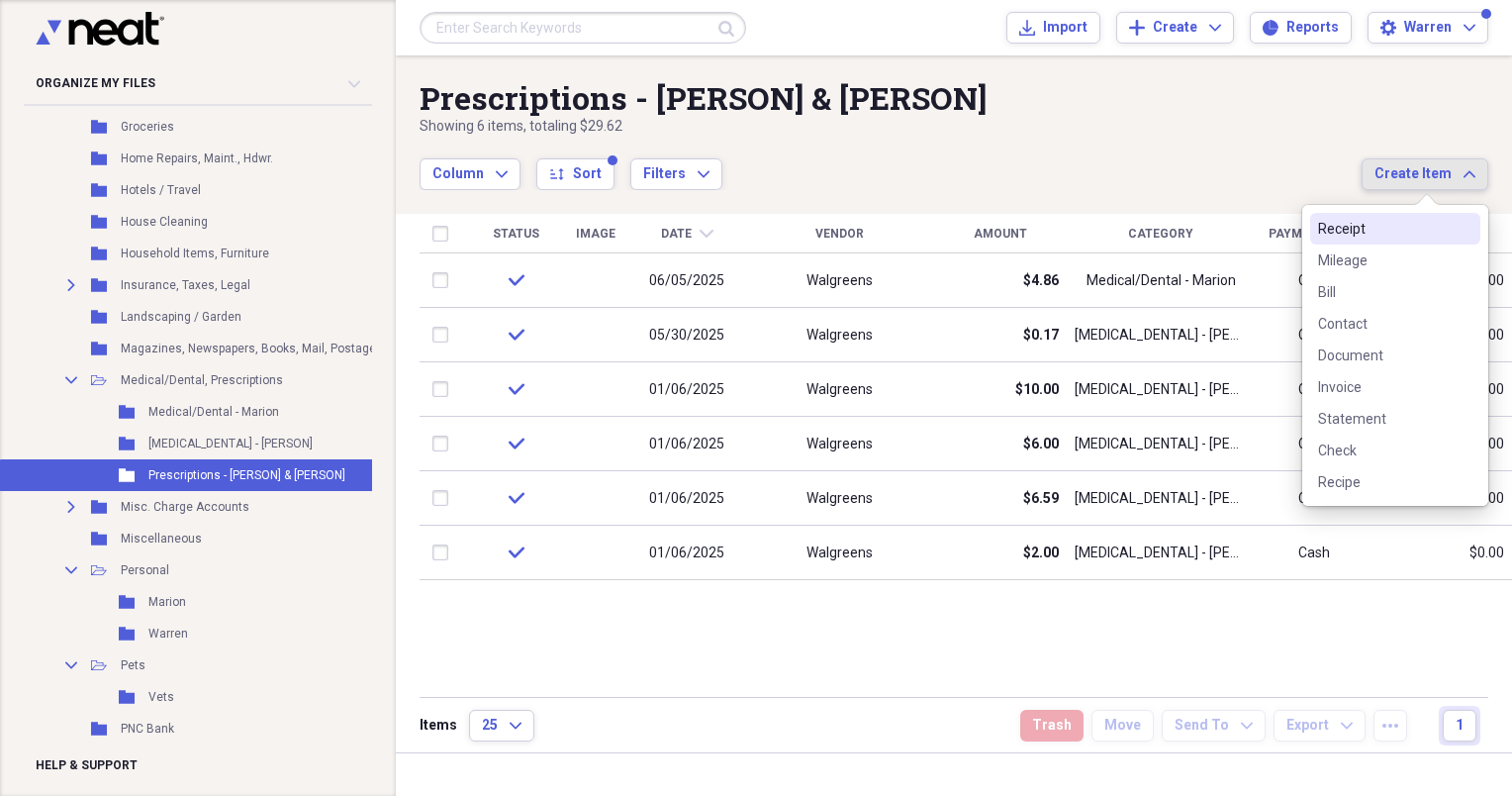 click on "Receipt" at bounding box center (1383, 229) 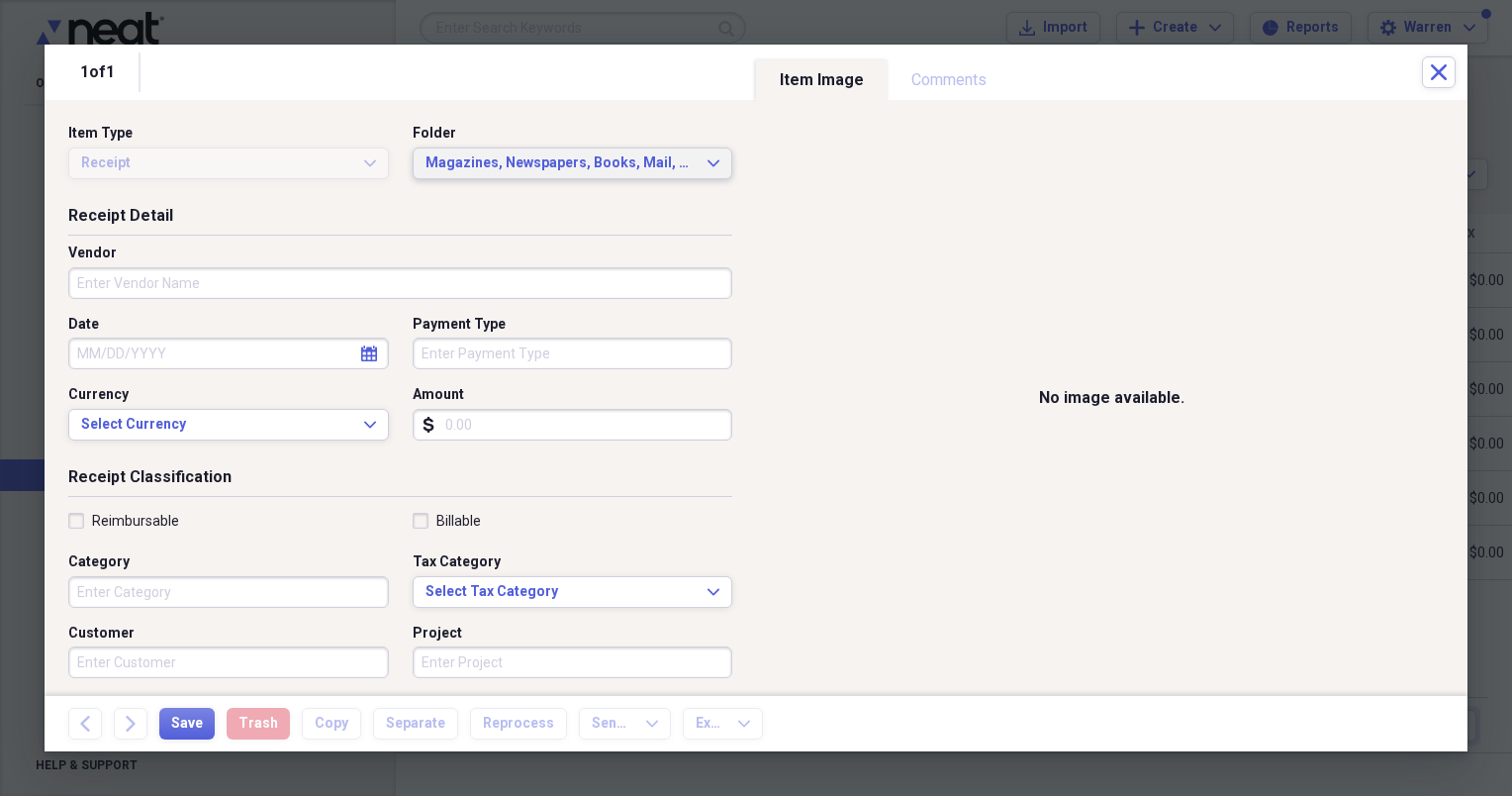 click on "Magazines, Newspapers, Books, Mail, Postage, etc. Expand" at bounding box center (573, 163) 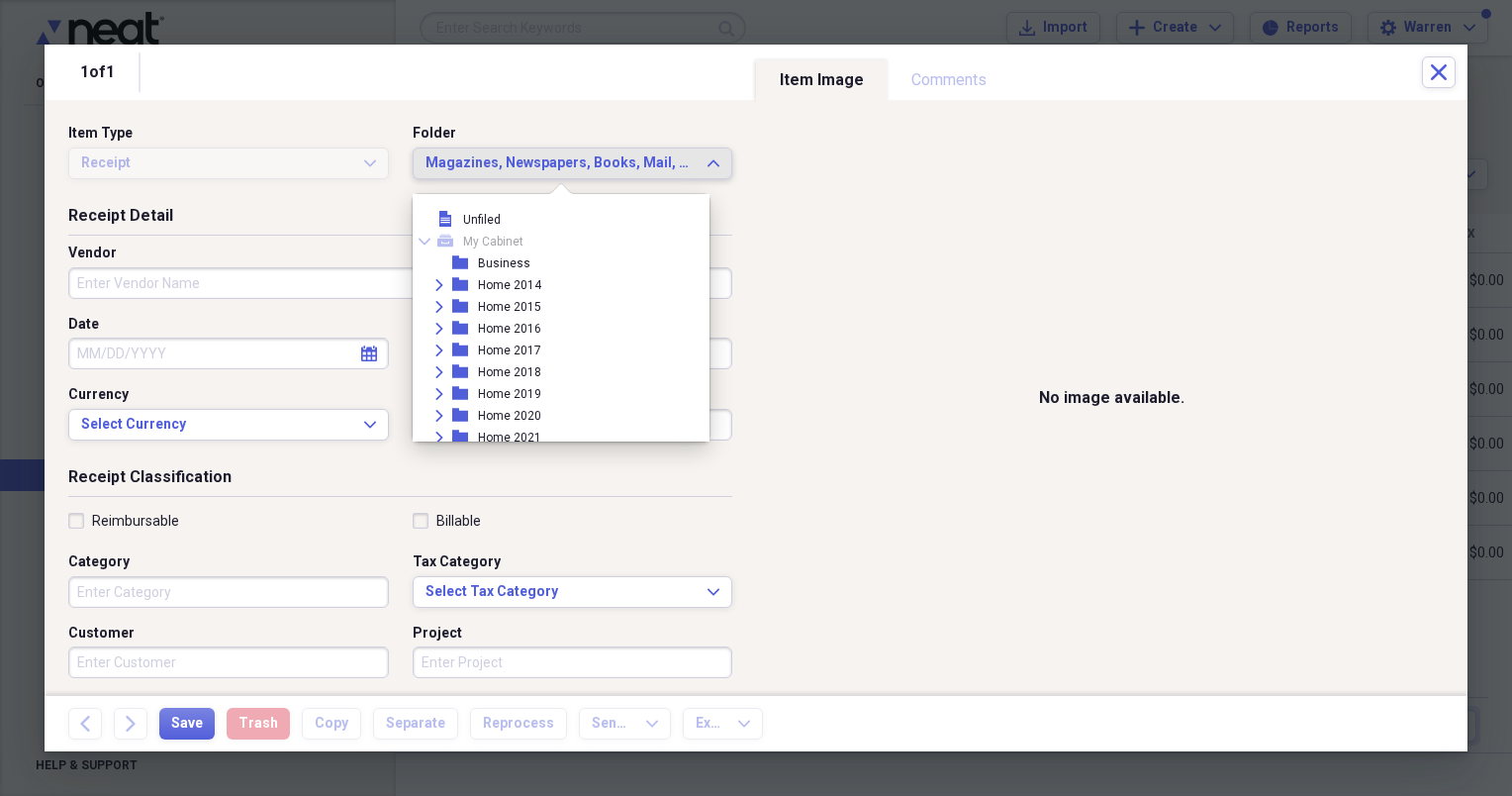 scroll, scrollTop: 859, scrollLeft: 0, axis: vertical 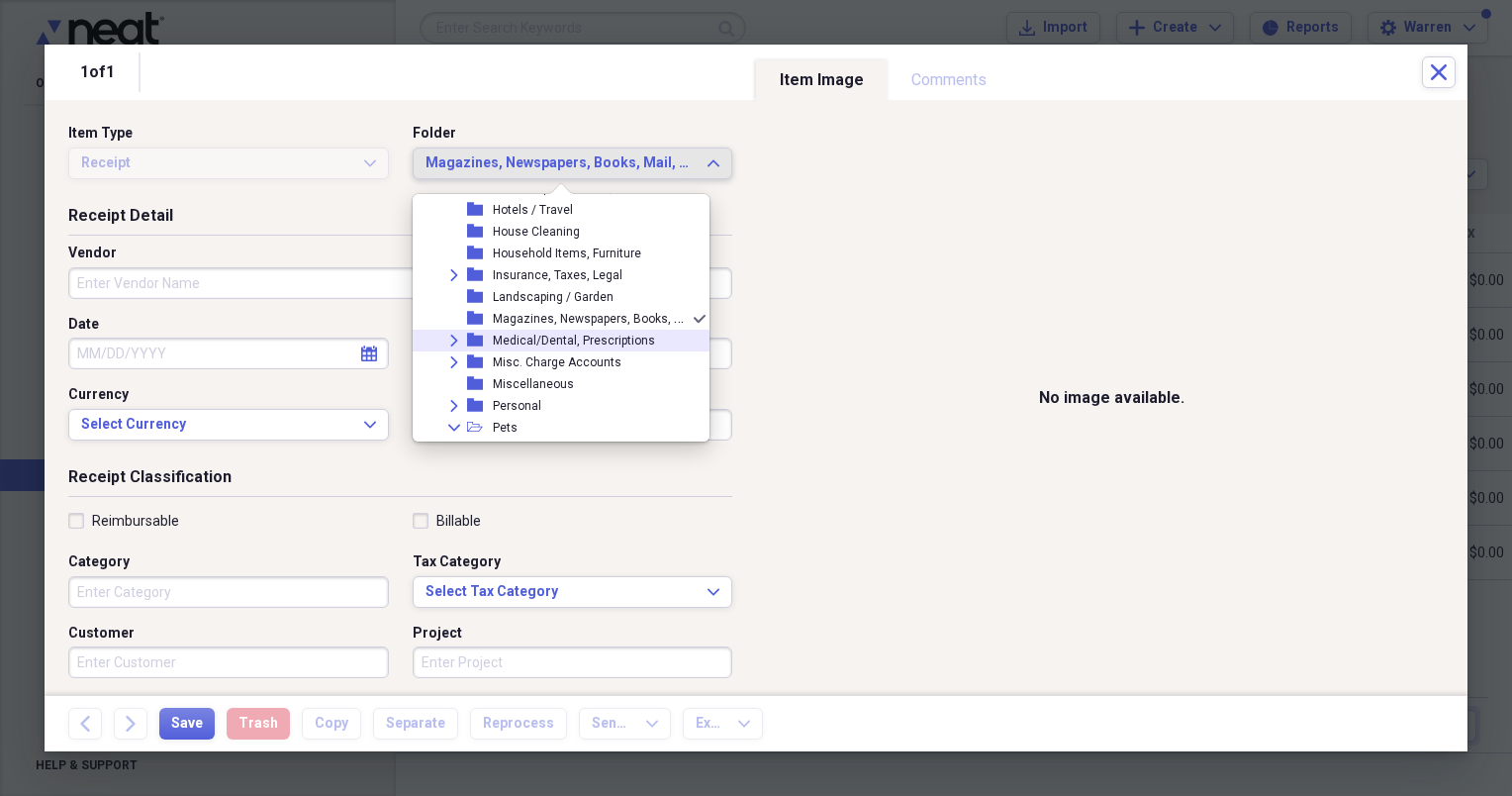 click on "Expand" 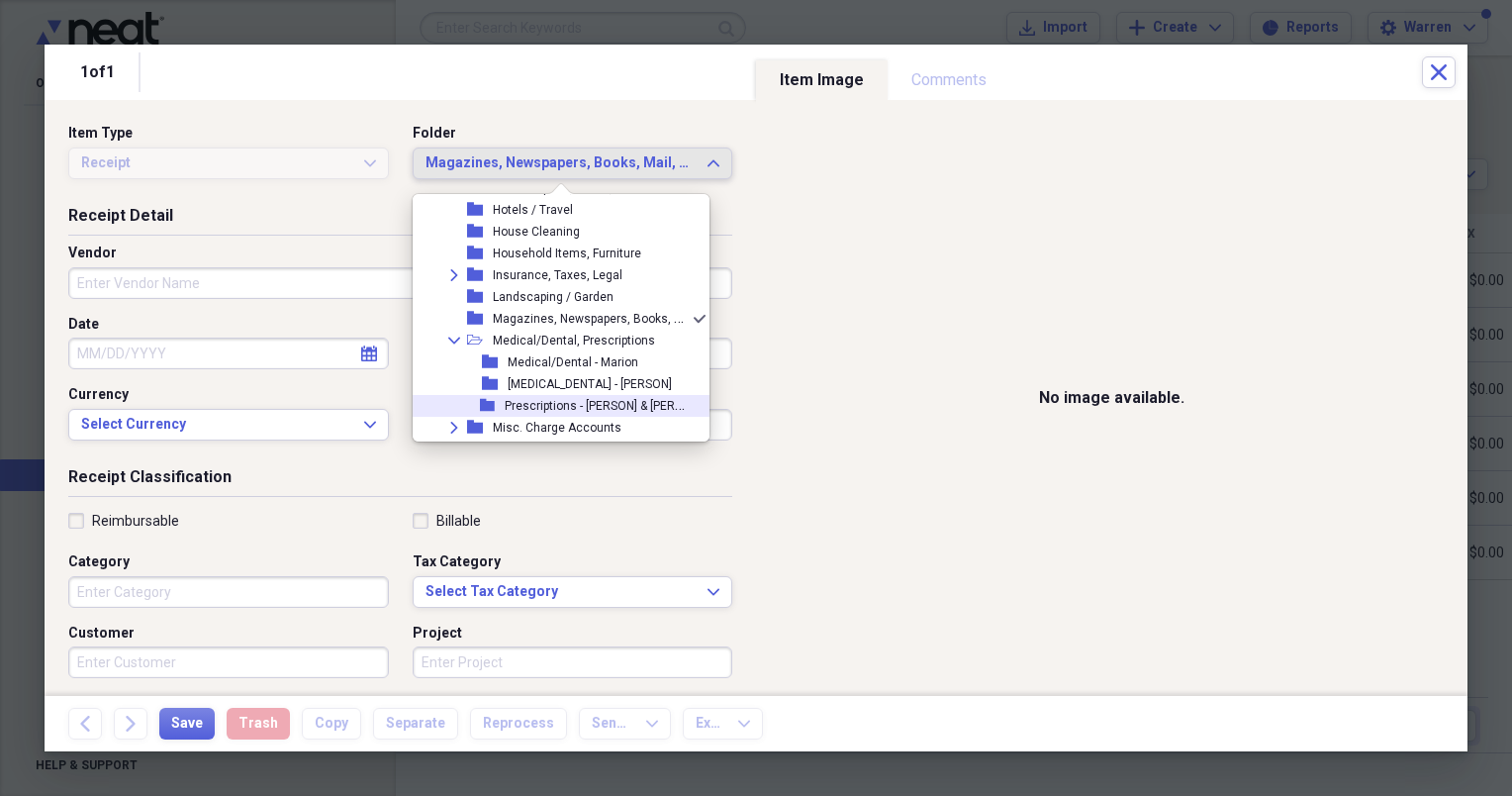 click on "Prescriptions - [PERSON] & [PERSON]" at bounding box center [603, 404] 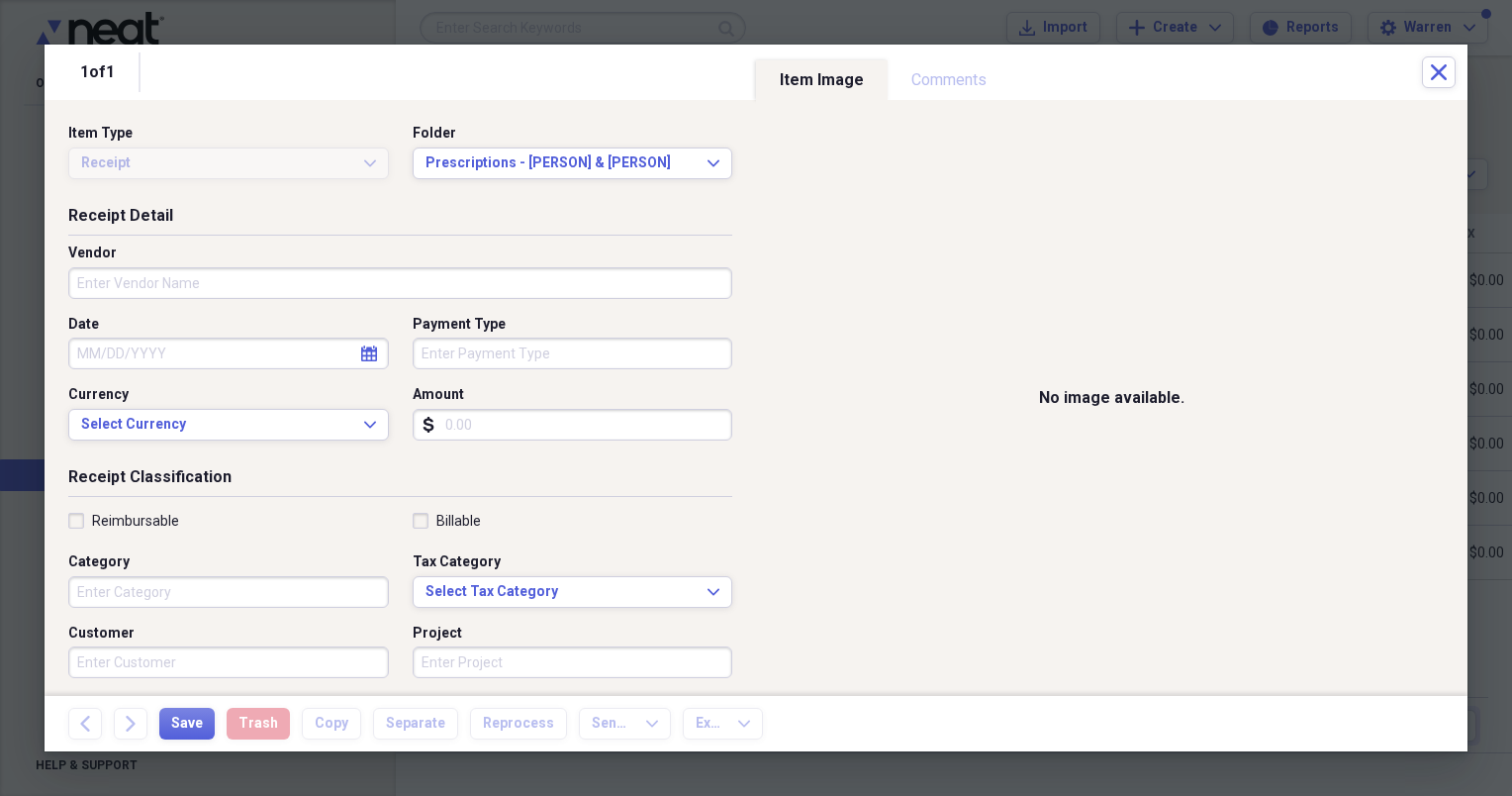 click on "Vendor" at bounding box center [400, 283] 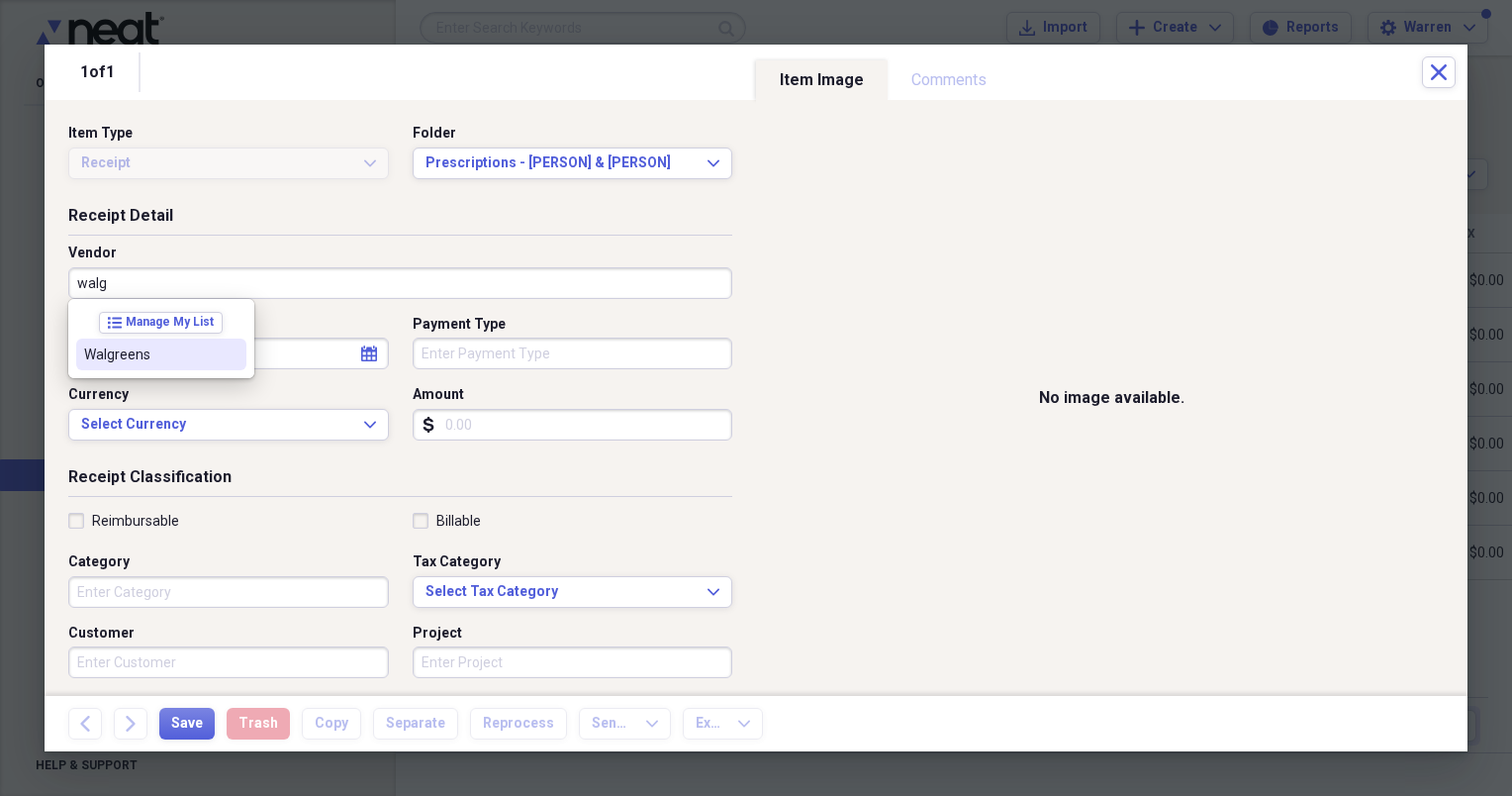 click on "Walgreens" at bounding box center [149, 354] 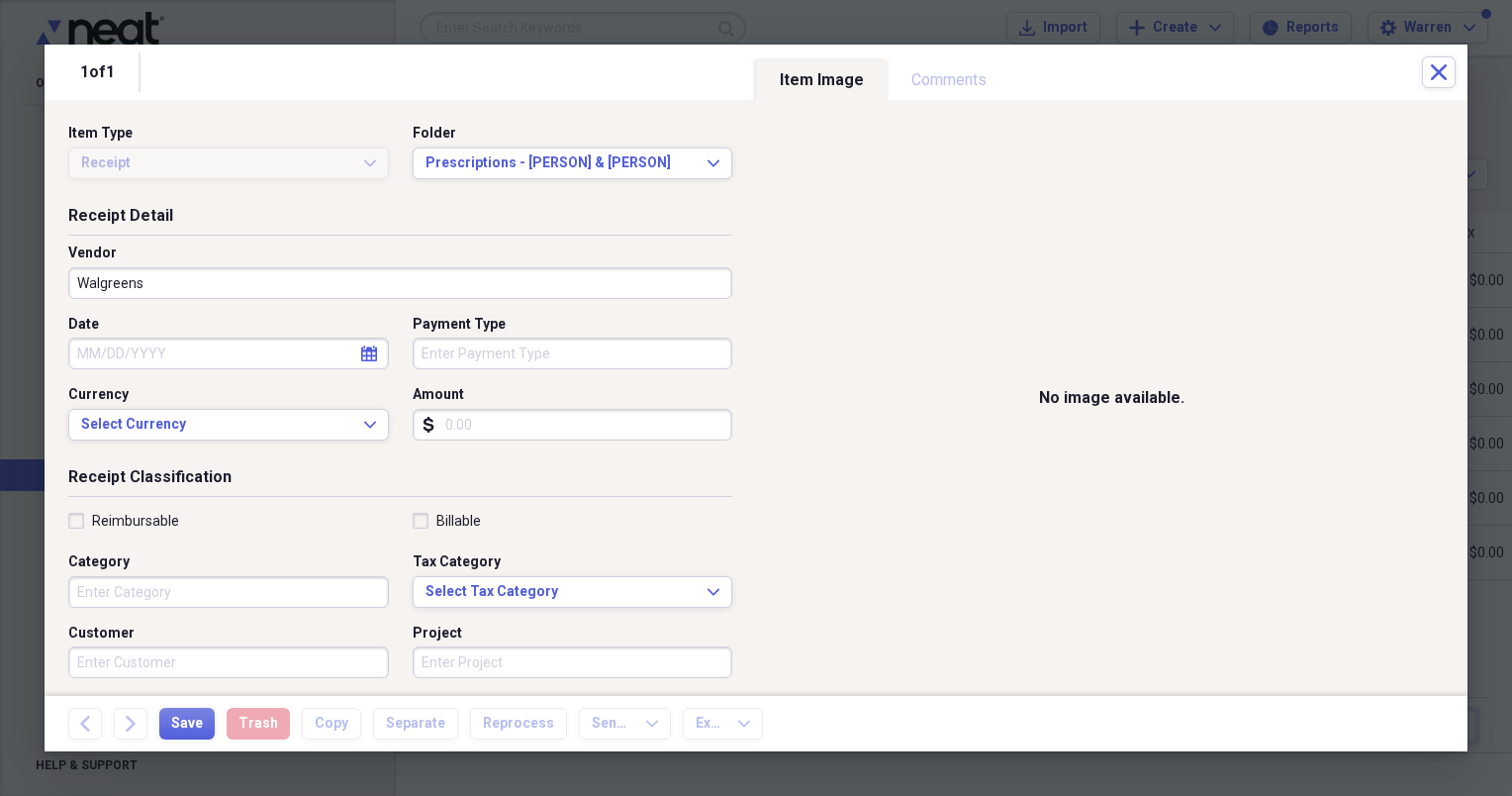 click 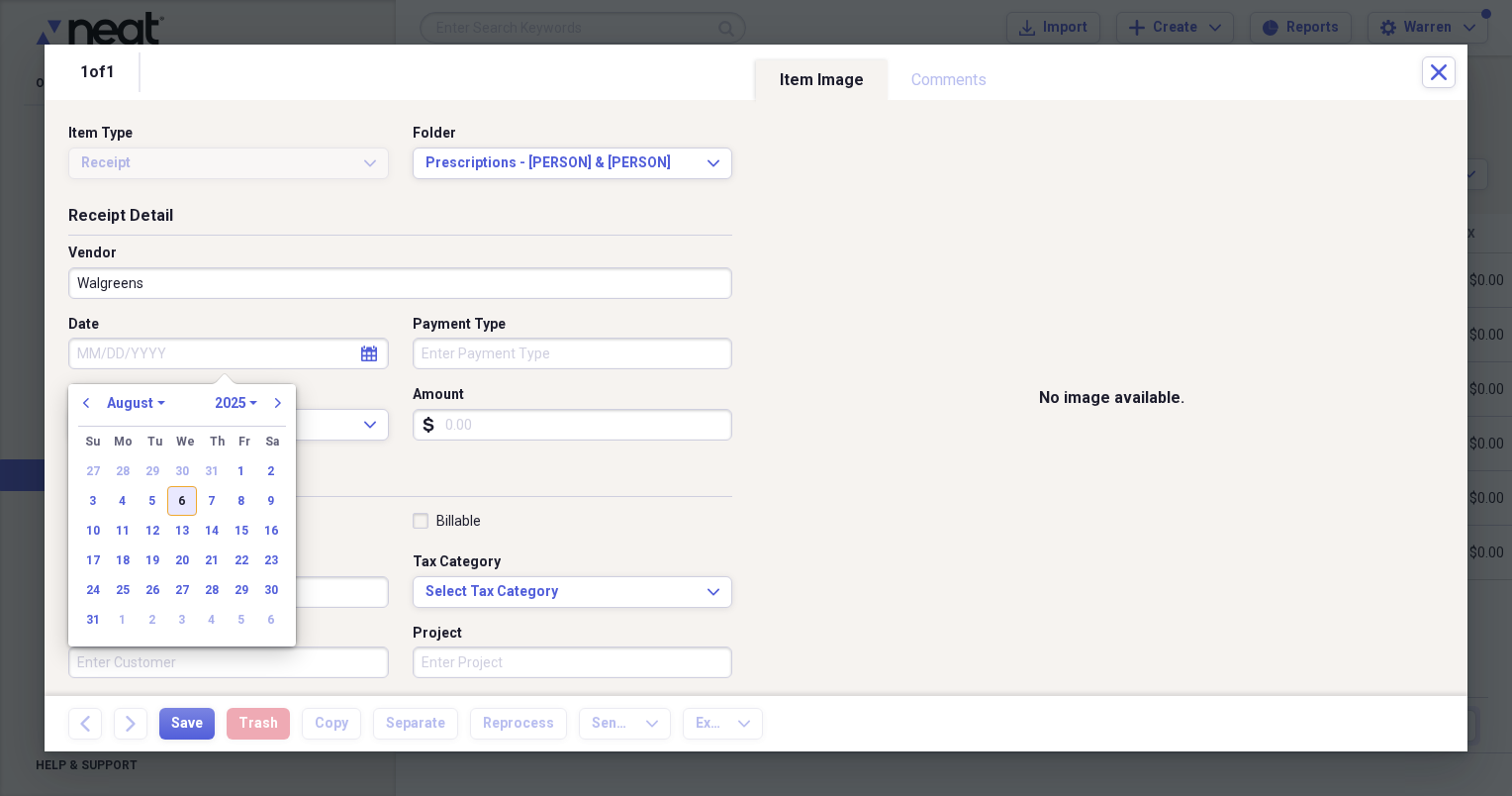 click on "6" at bounding box center [182, 501] 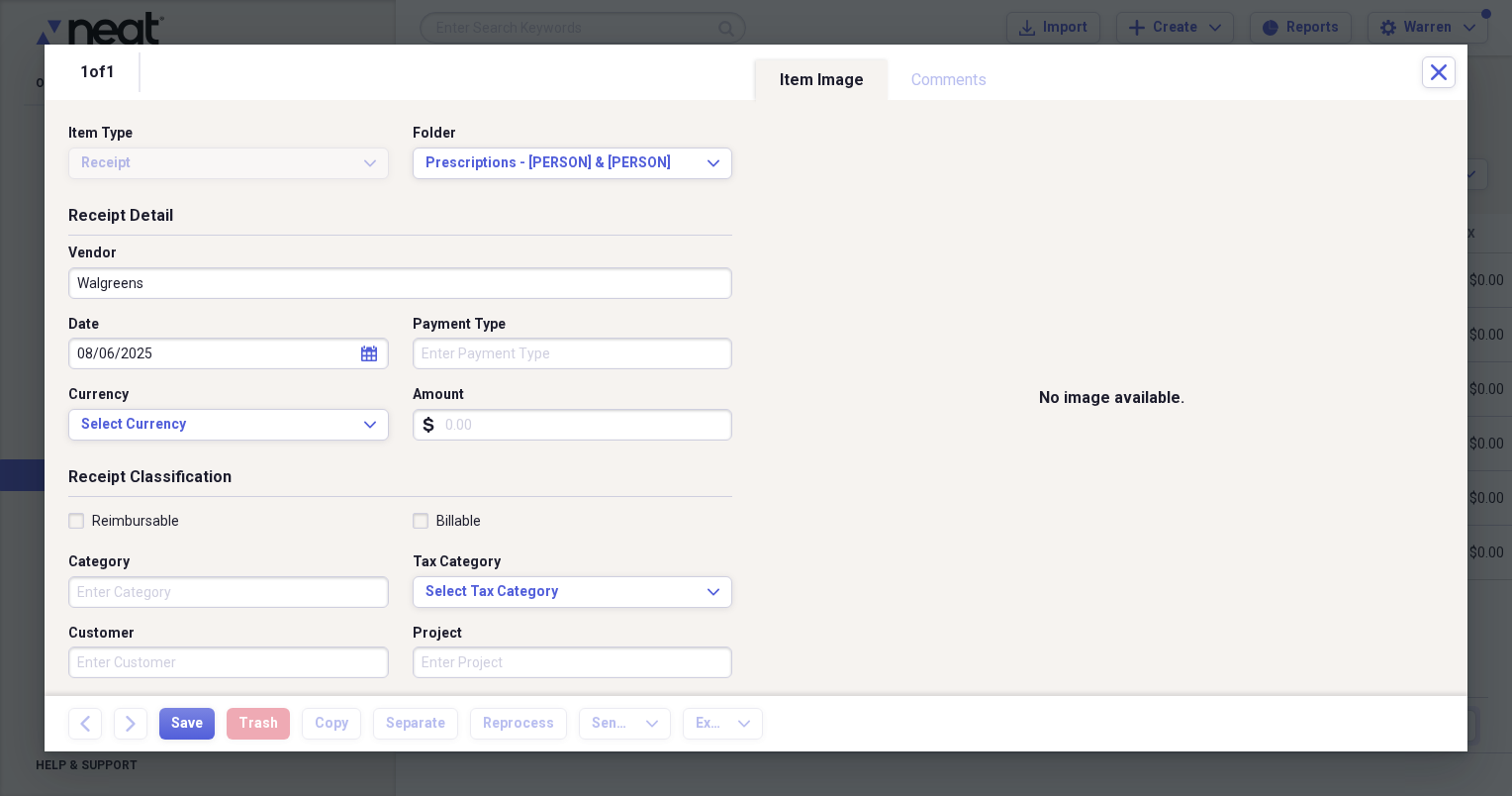 click on "Amount" at bounding box center (573, 425) 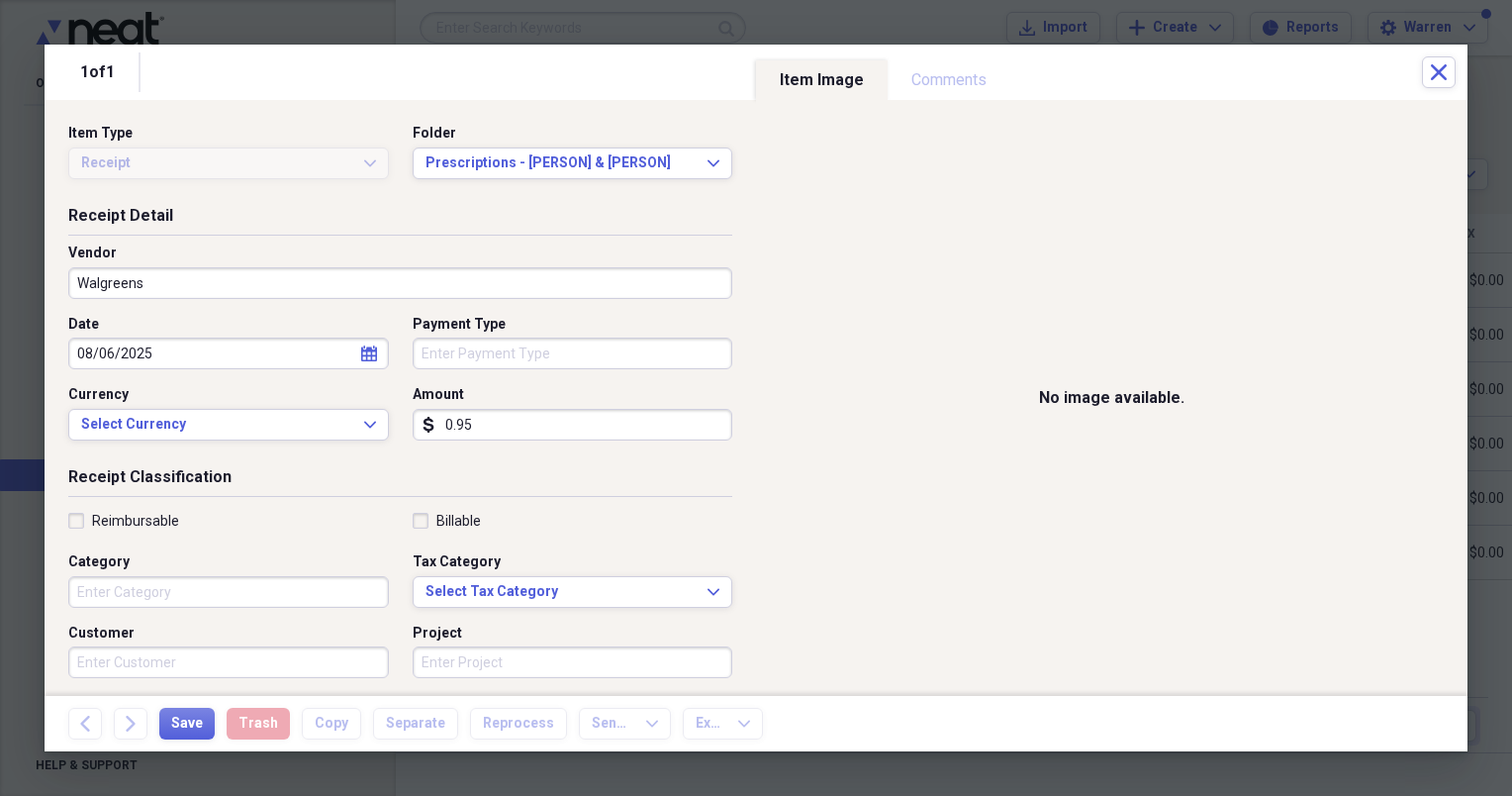 type on "0.95" 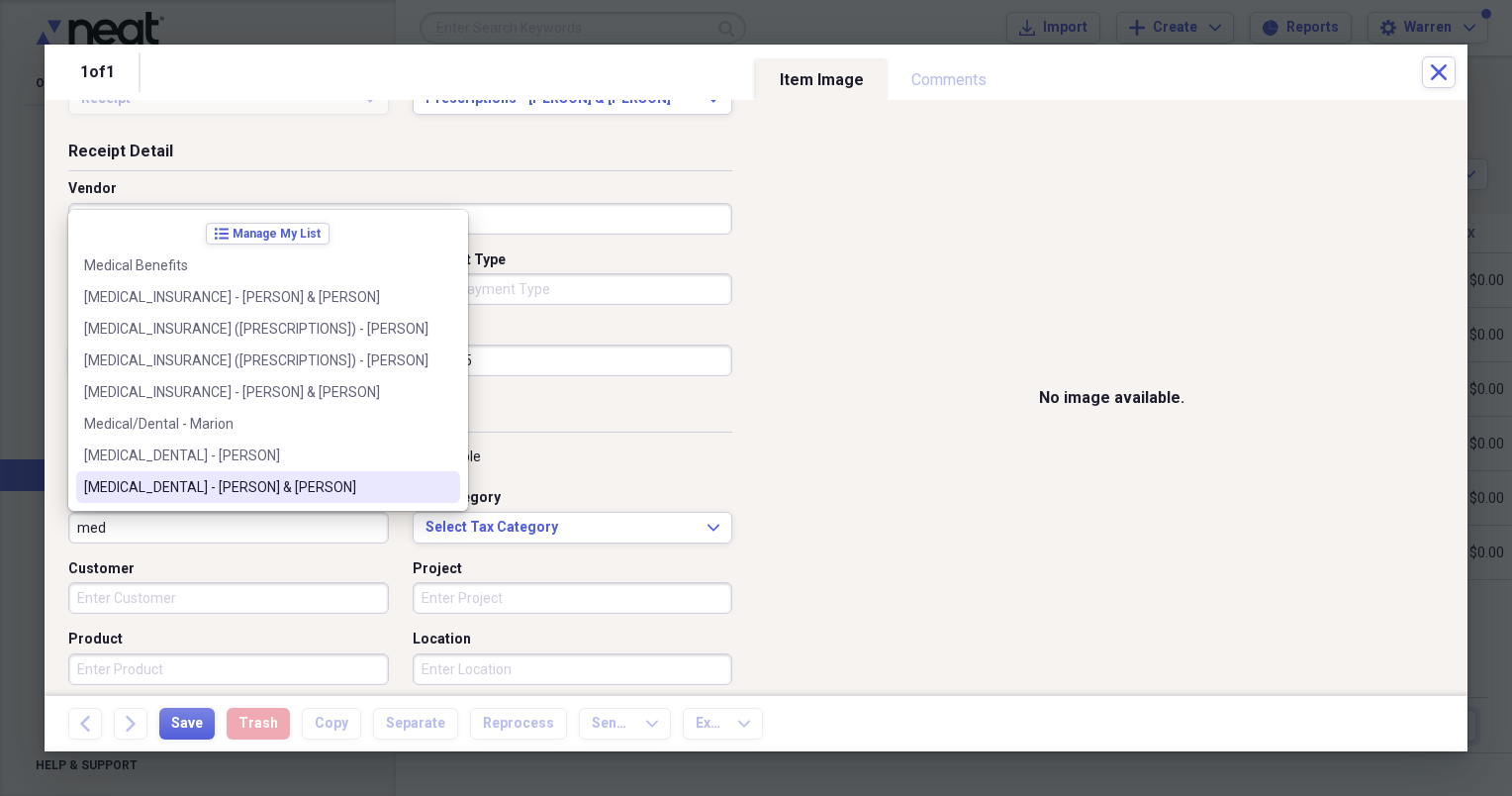 scroll, scrollTop: 99, scrollLeft: 0, axis: vertical 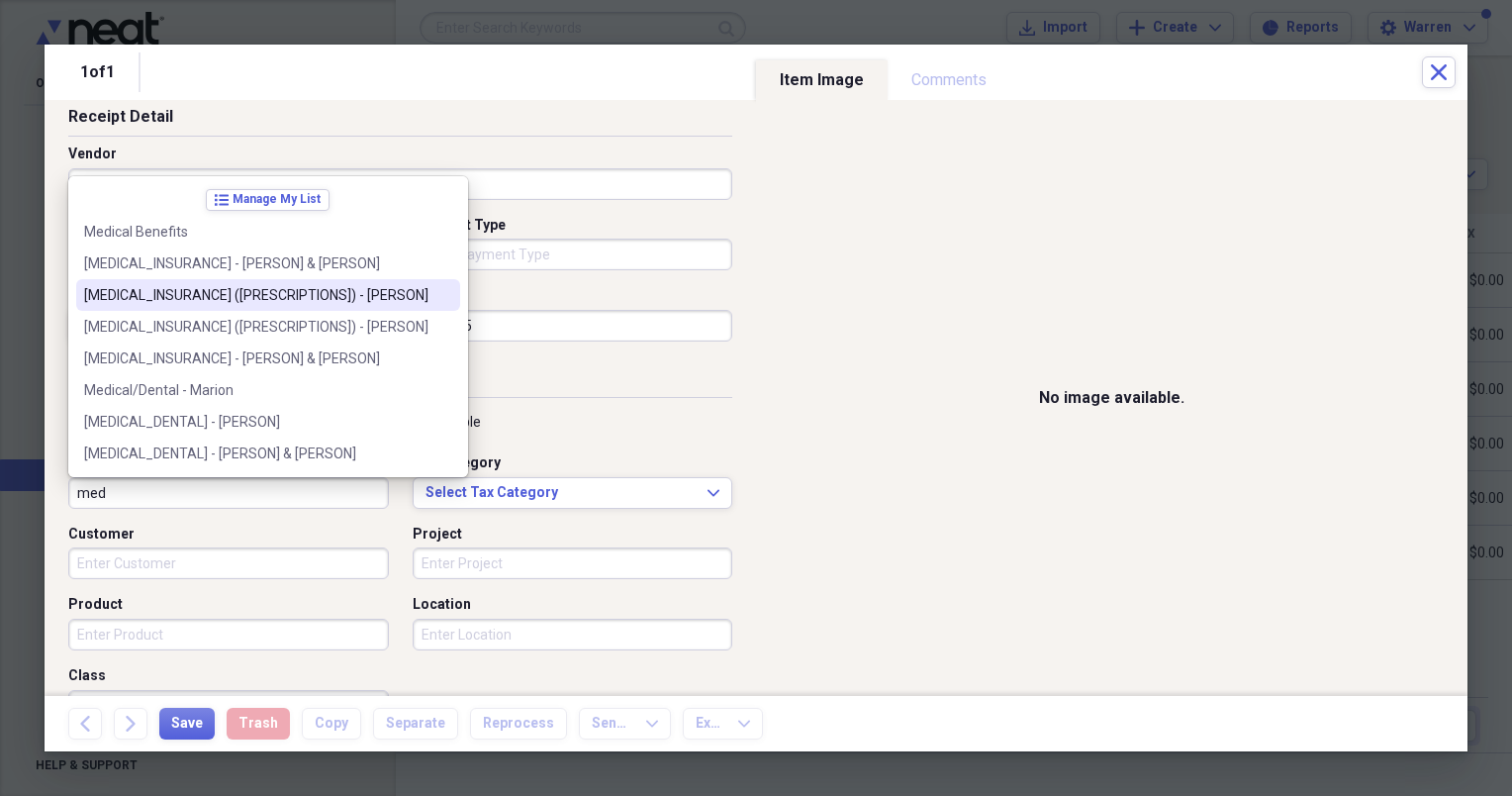 click on "[MEDICAL_INSURANCE] ([PRESCRIPTIONS]) - [PERSON]" at bounding box center (256, 295) 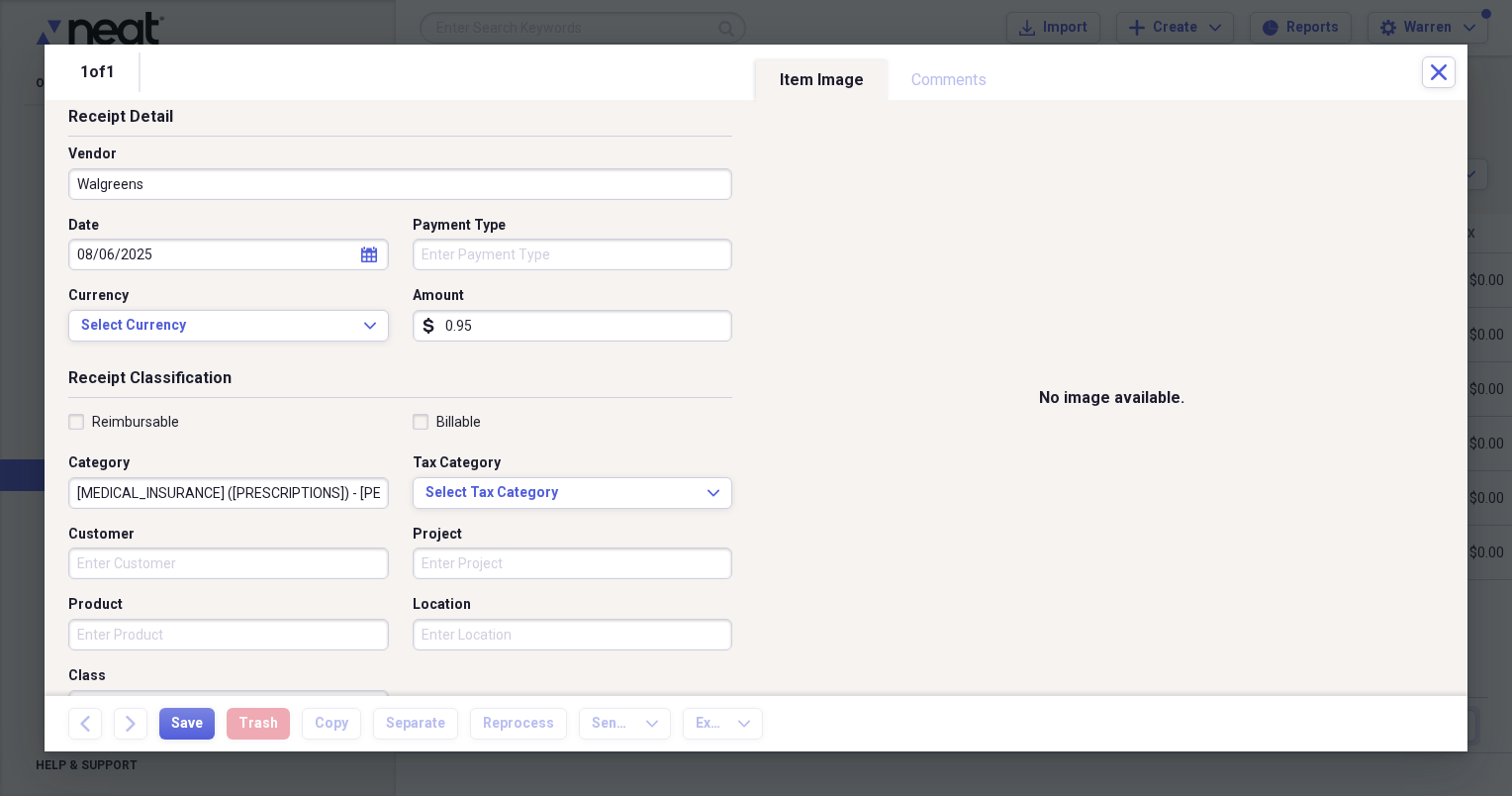 drag, startPoint x: 79, startPoint y: 484, endPoint x: 376, endPoint y: 495, distance: 297.2036 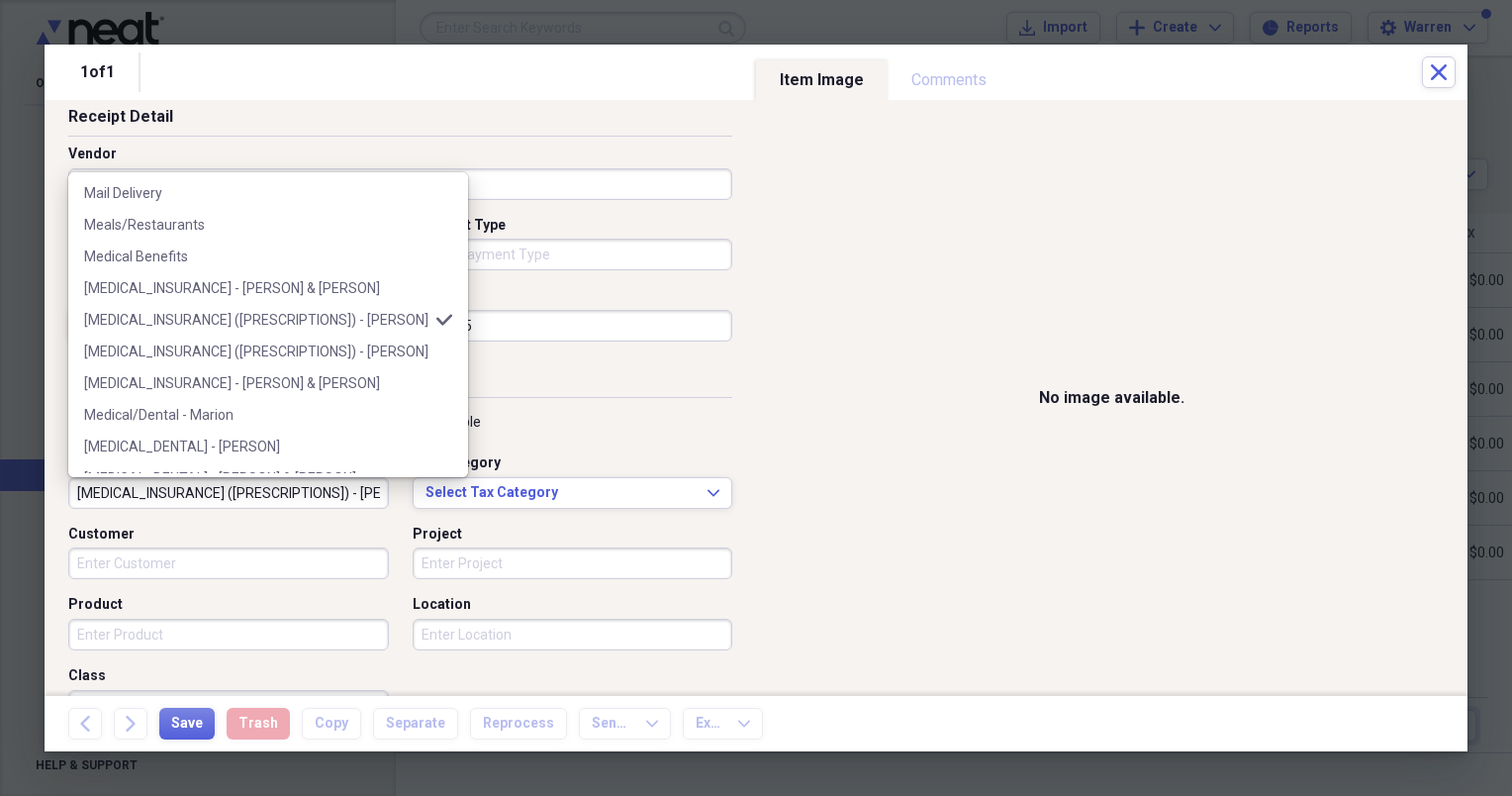 scroll, scrollTop: 1679, scrollLeft: 0, axis: vertical 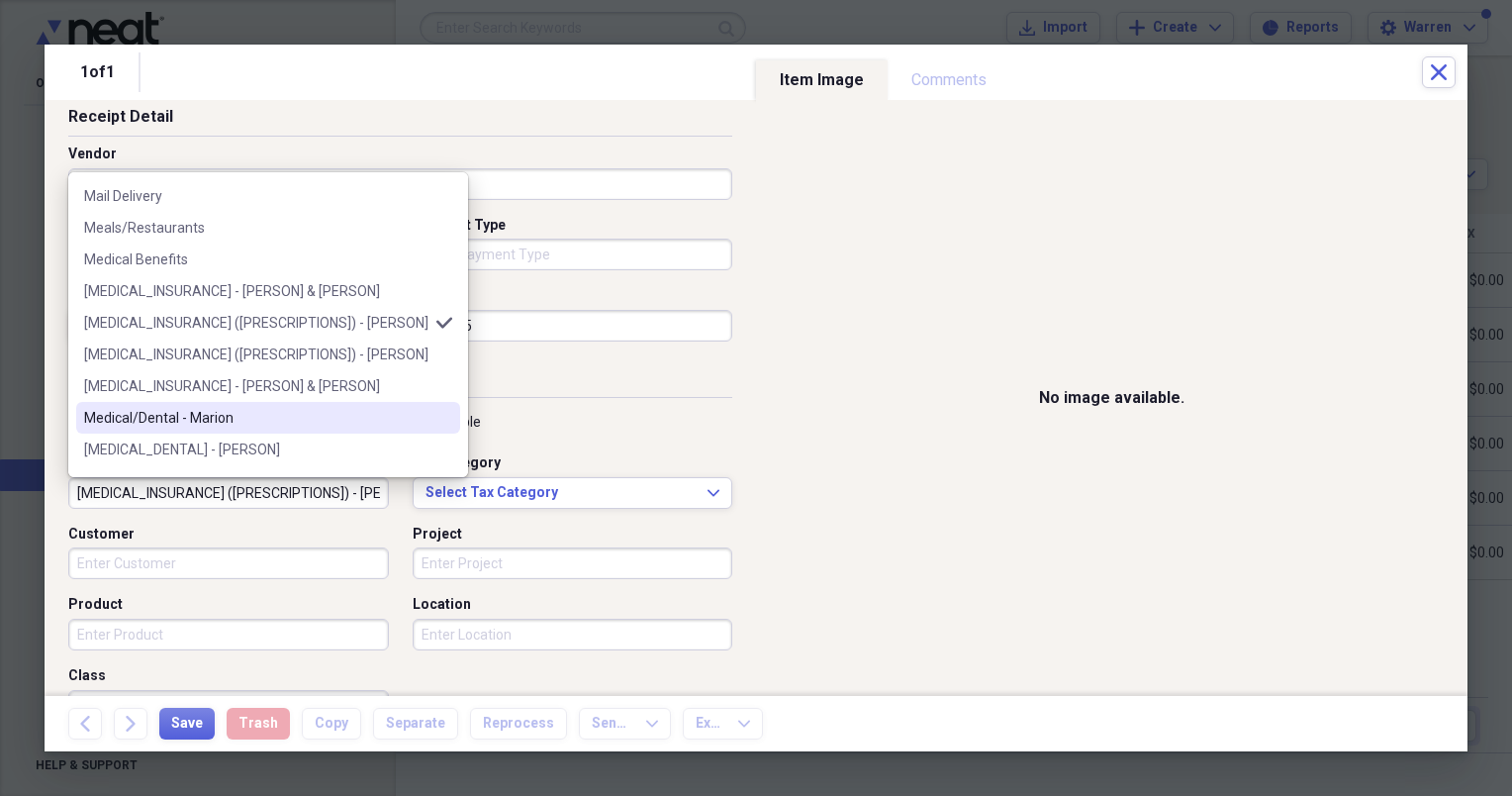 click on "Medical/Dental - Marion" at bounding box center [256, 418] 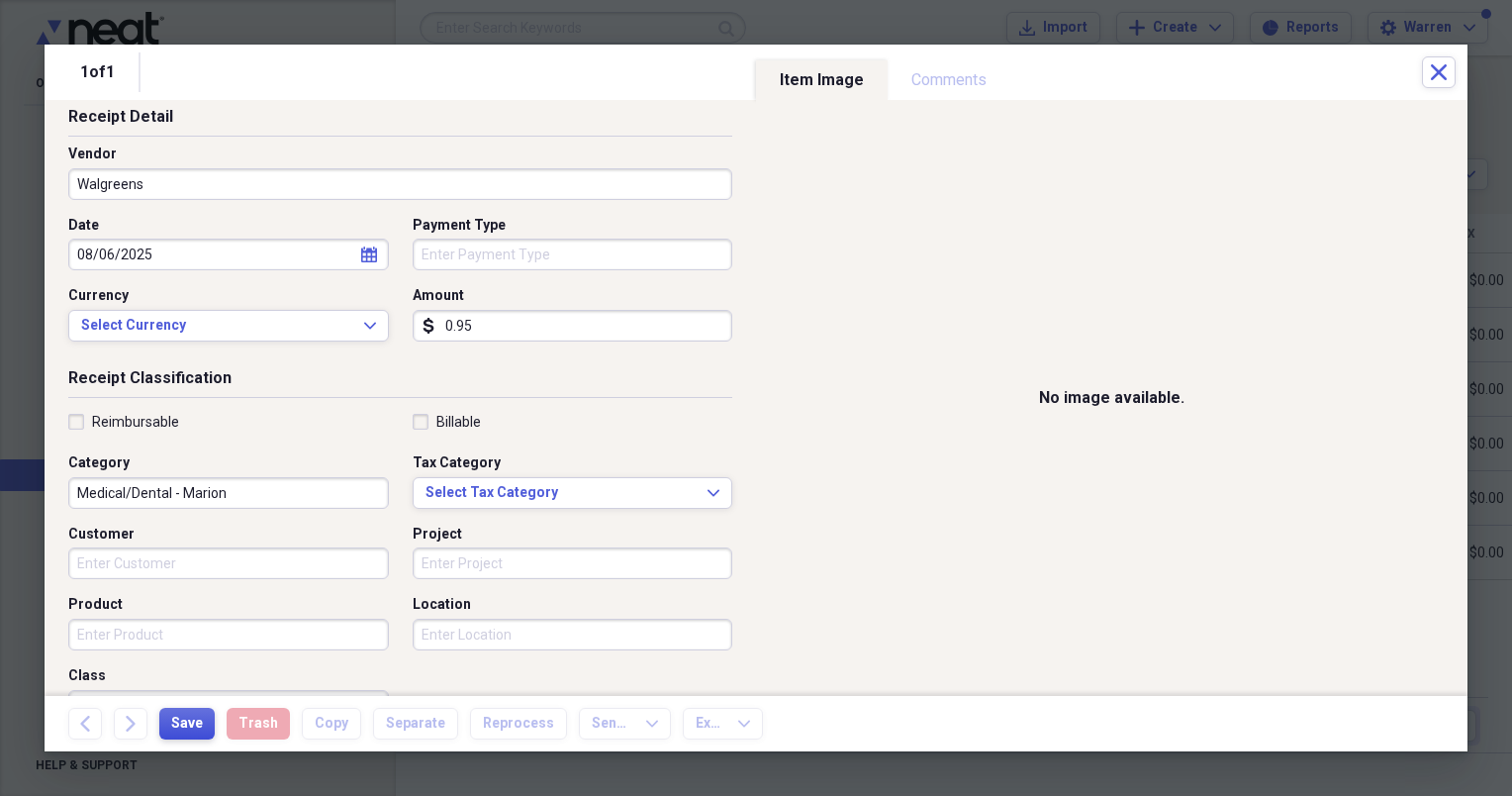 click on "Save" at bounding box center [187, 724] 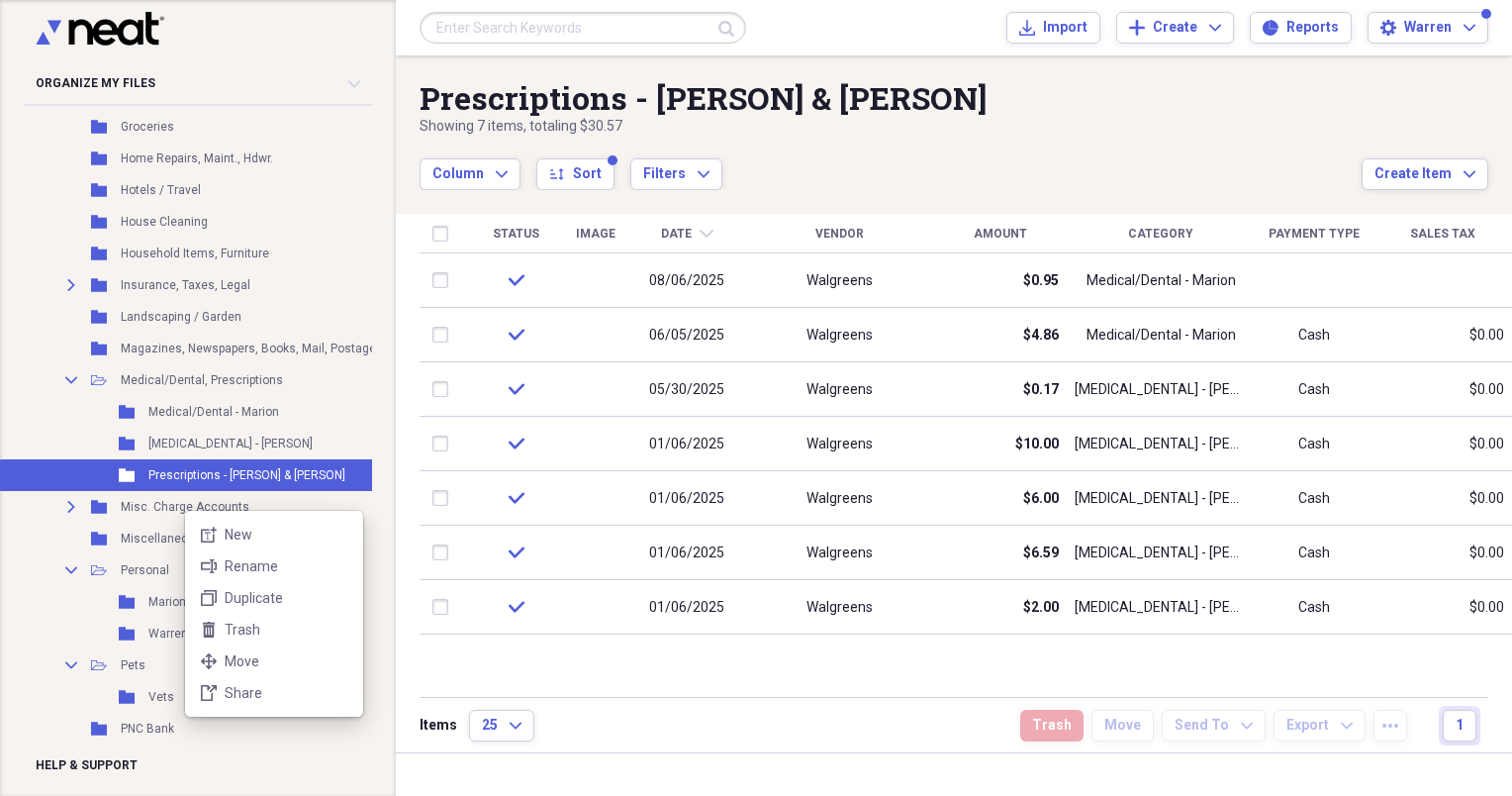 click on "folder Prescriptions - [PERSON] & [PERSON]" at bounding box center [756, 398] 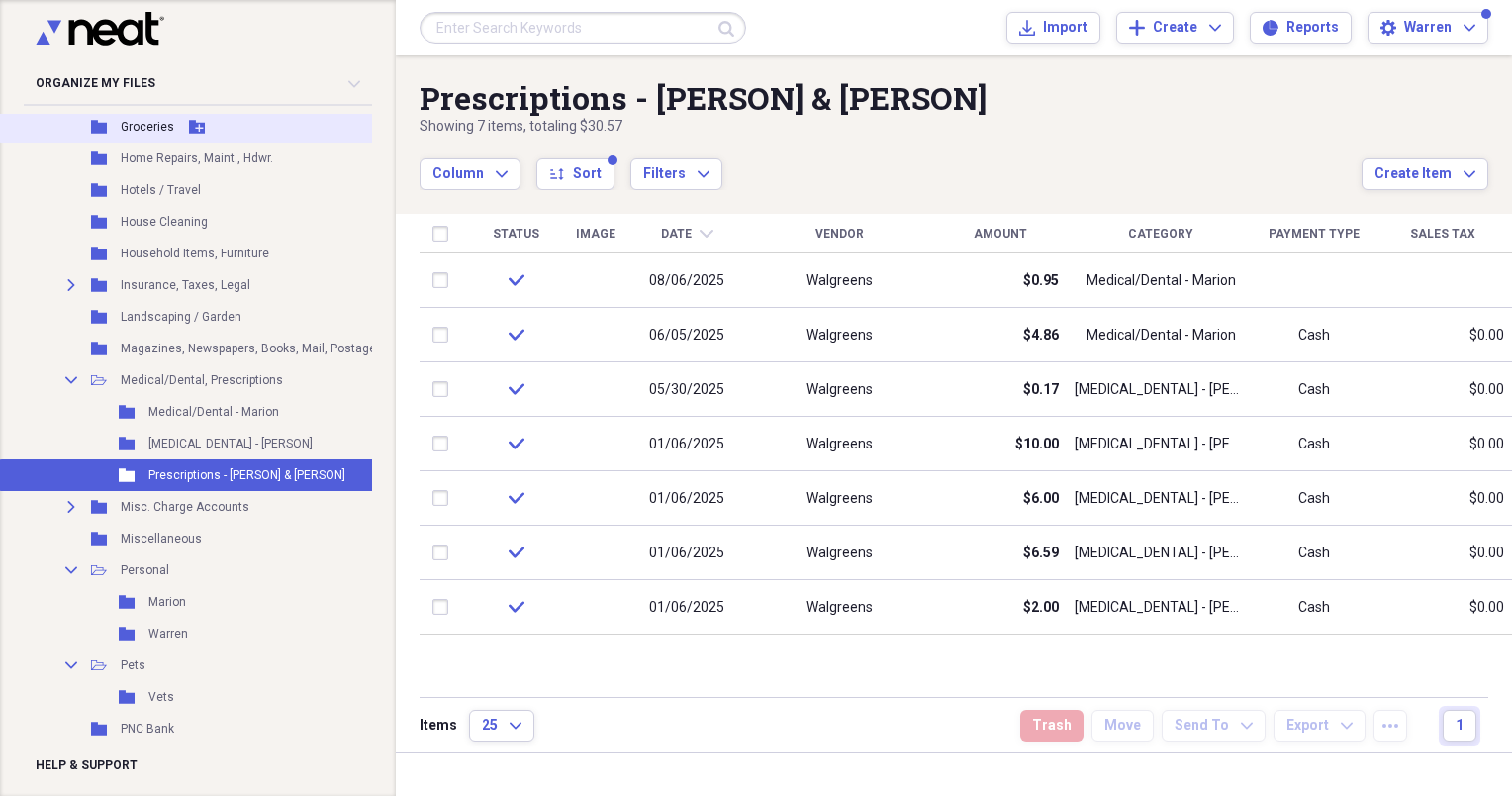 click on "Groceries" at bounding box center [147, 127] 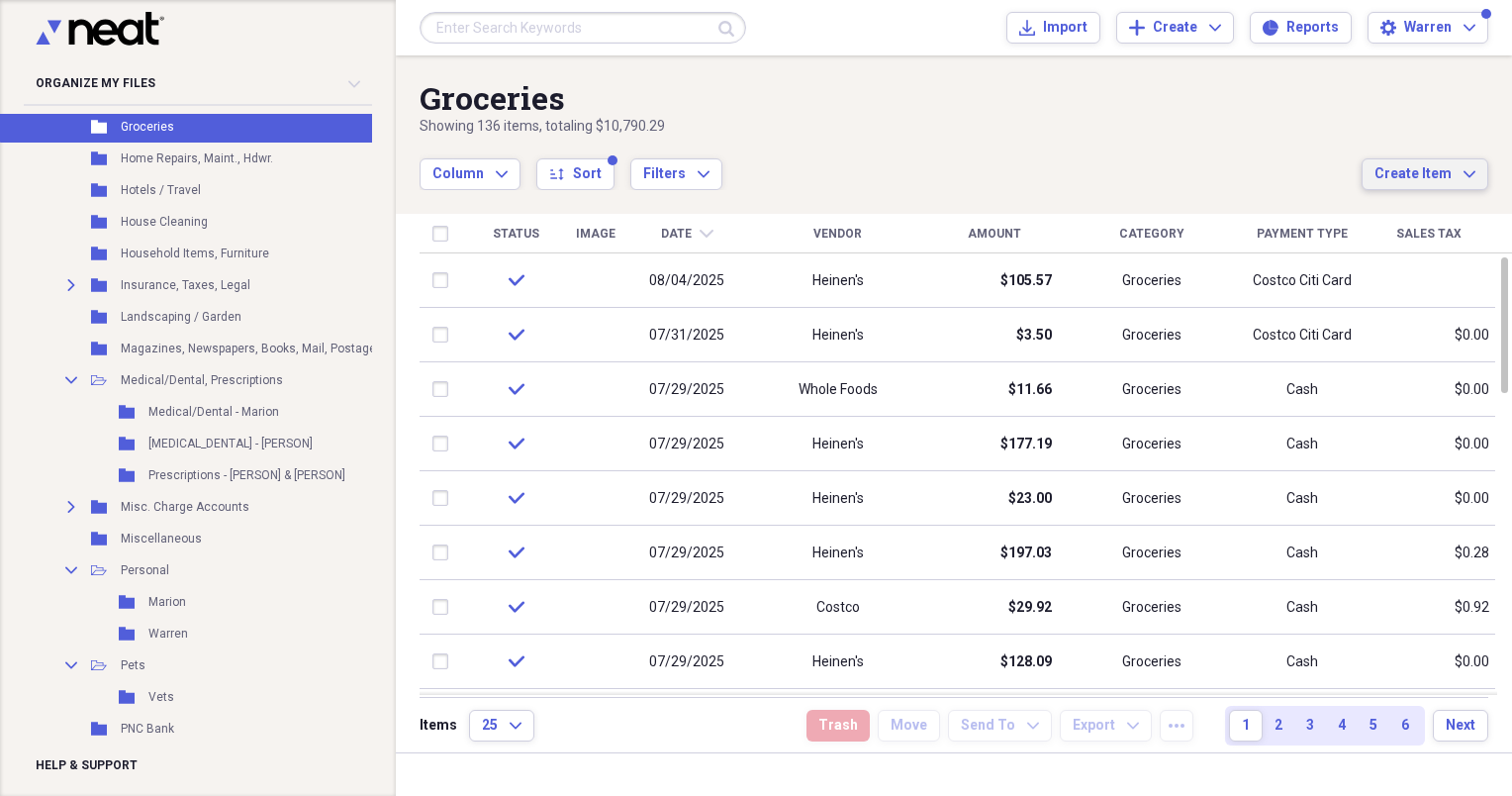 click on "Create Item" at bounding box center (1413, 174) 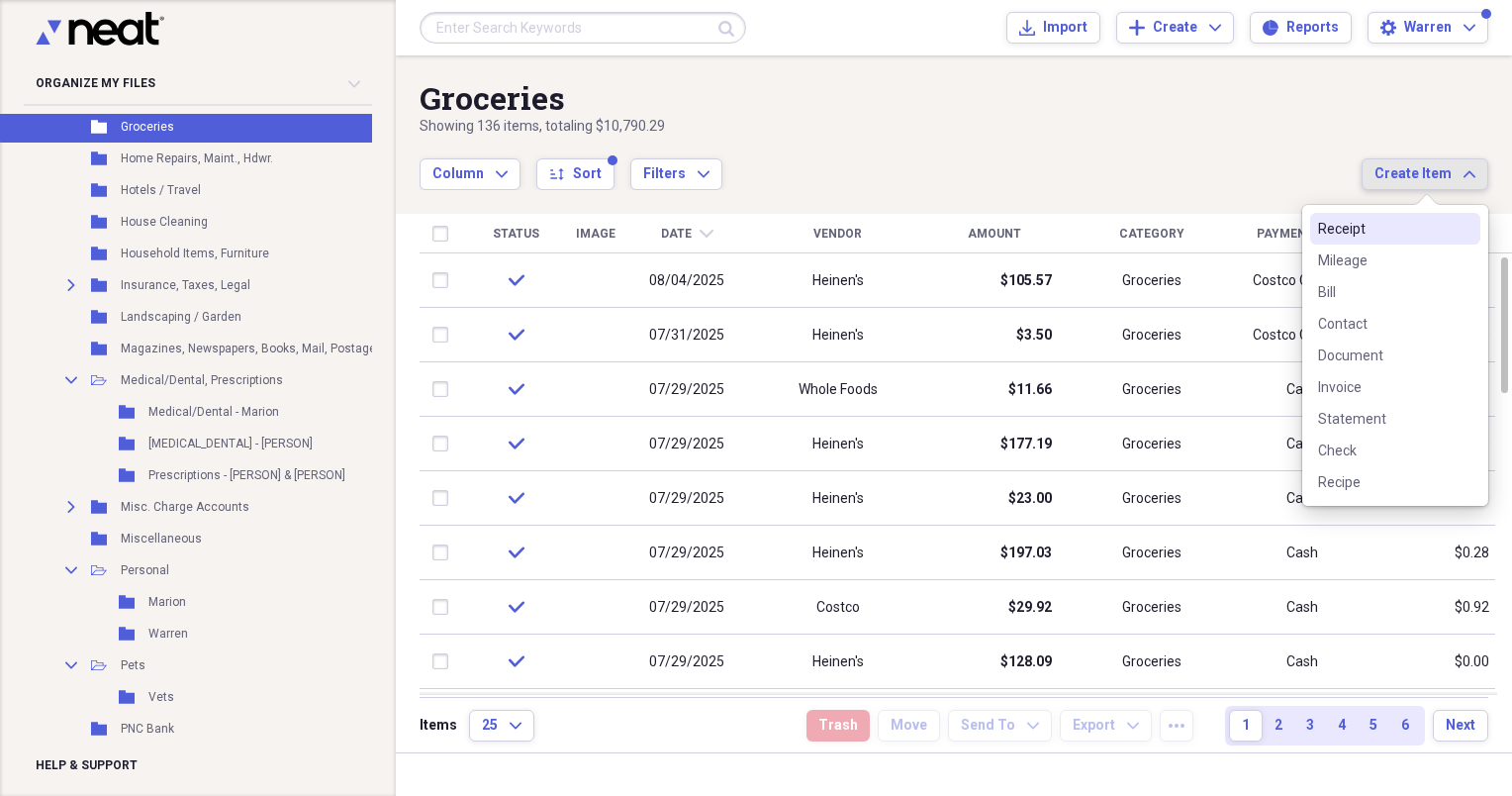 click on "Receipt" at bounding box center (1383, 229) 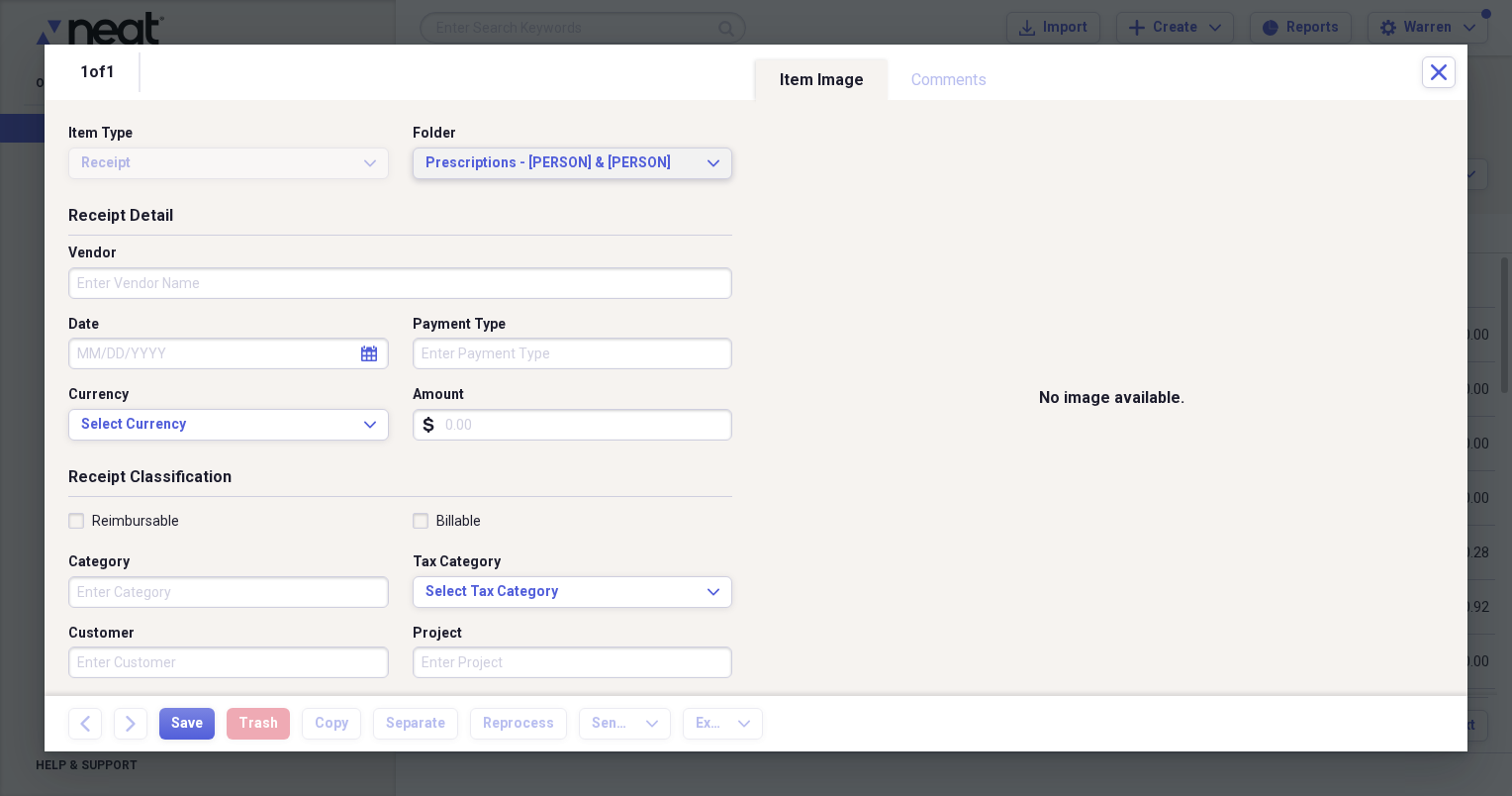 click on "Expand" 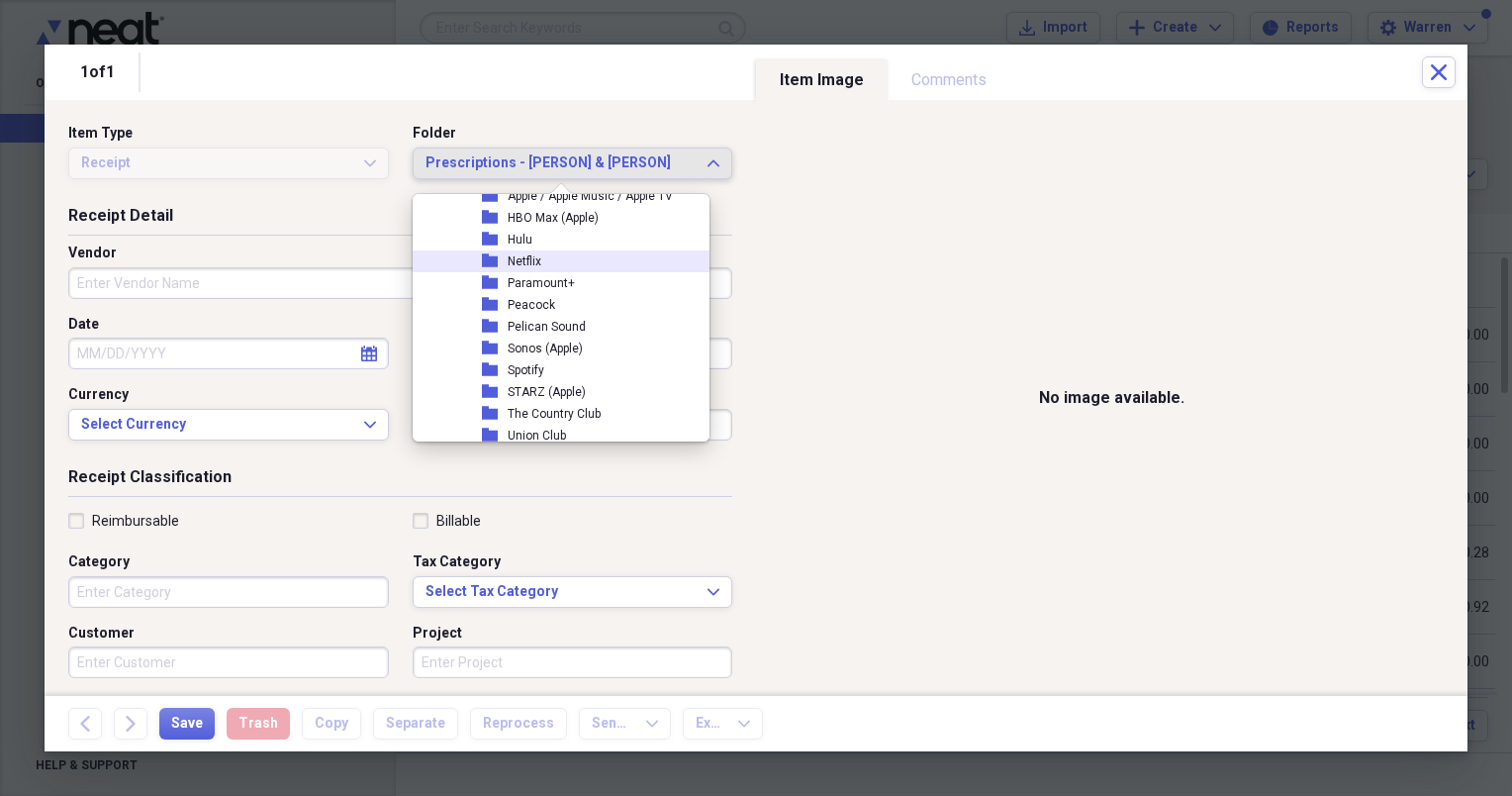 scroll, scrollTop: 649, scrollLeft: 0, axis: vertical 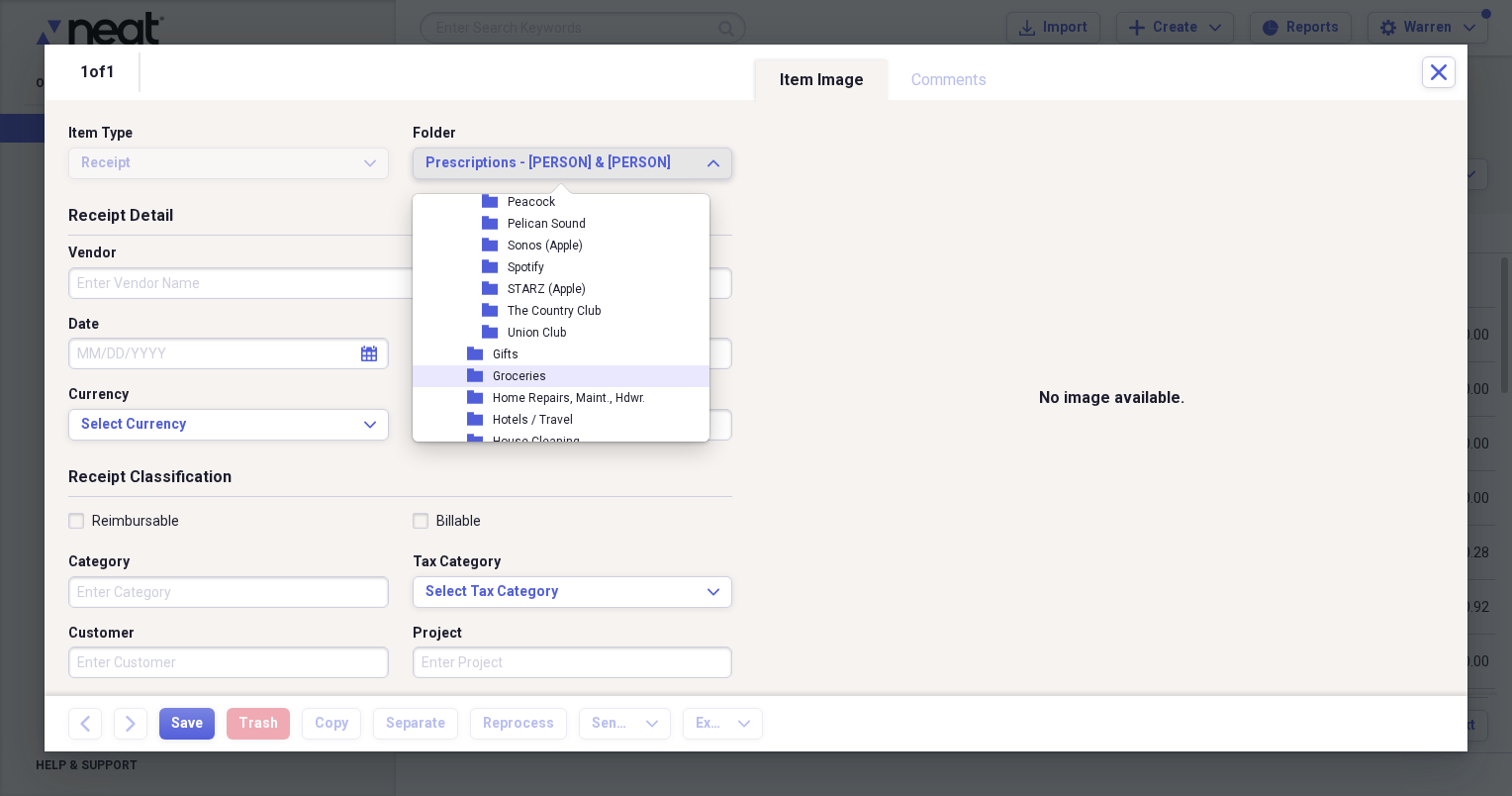 click on "Groceries" at bounding box center (520, 376) 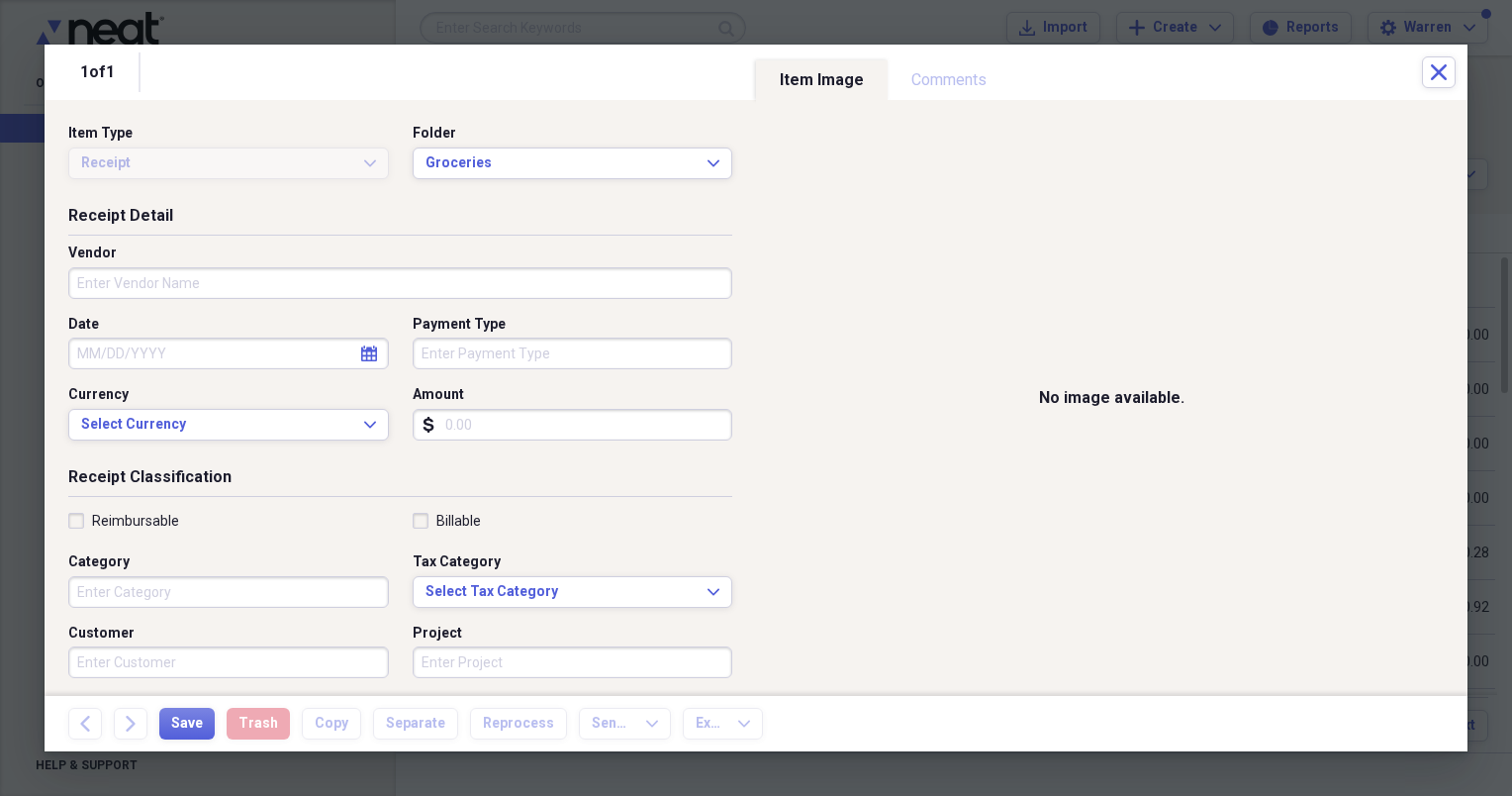 click on "Vendor" at bounding box center [400, 283] 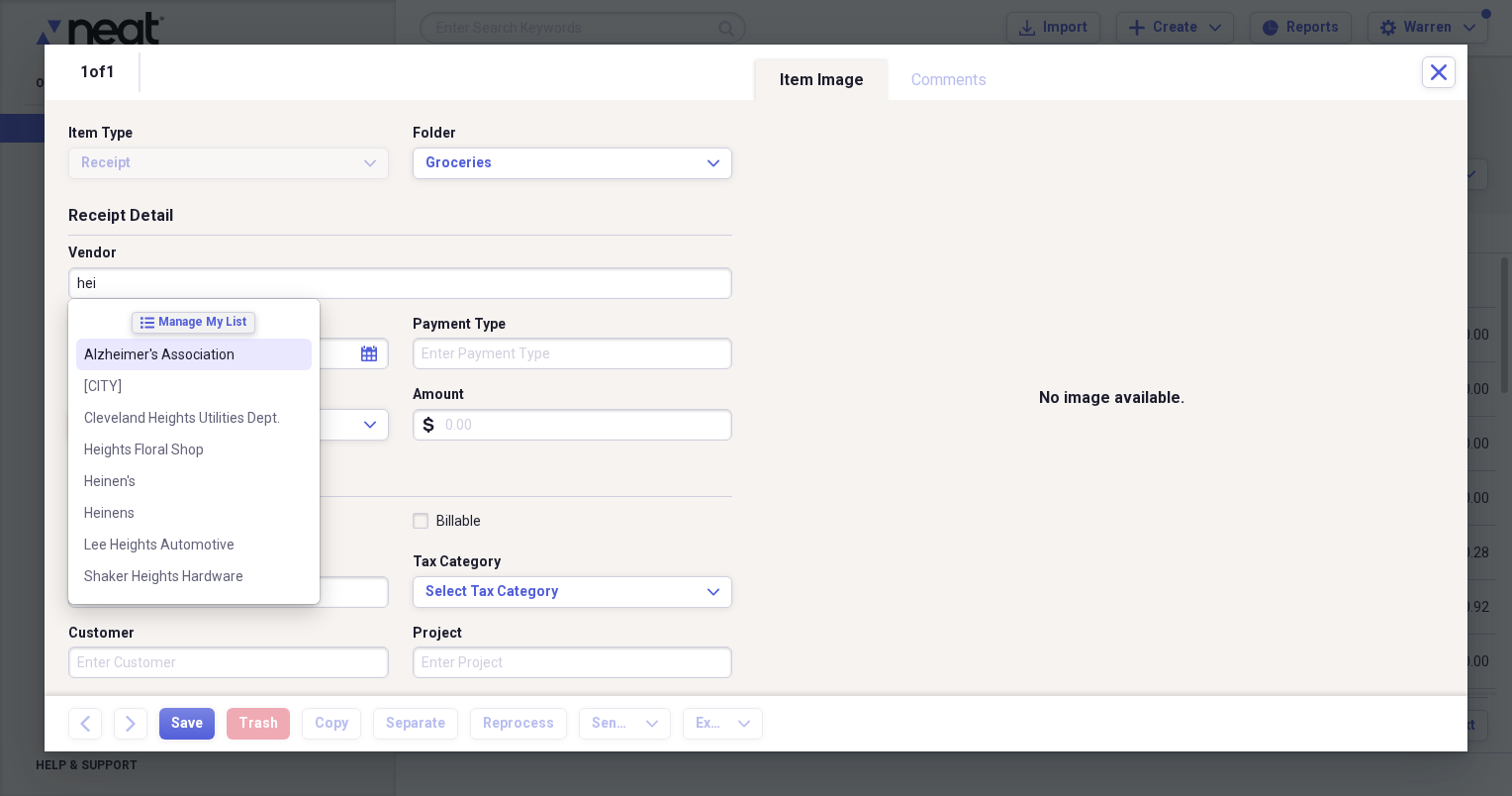 click on "Manage My List" at bounding box center (202, 322) 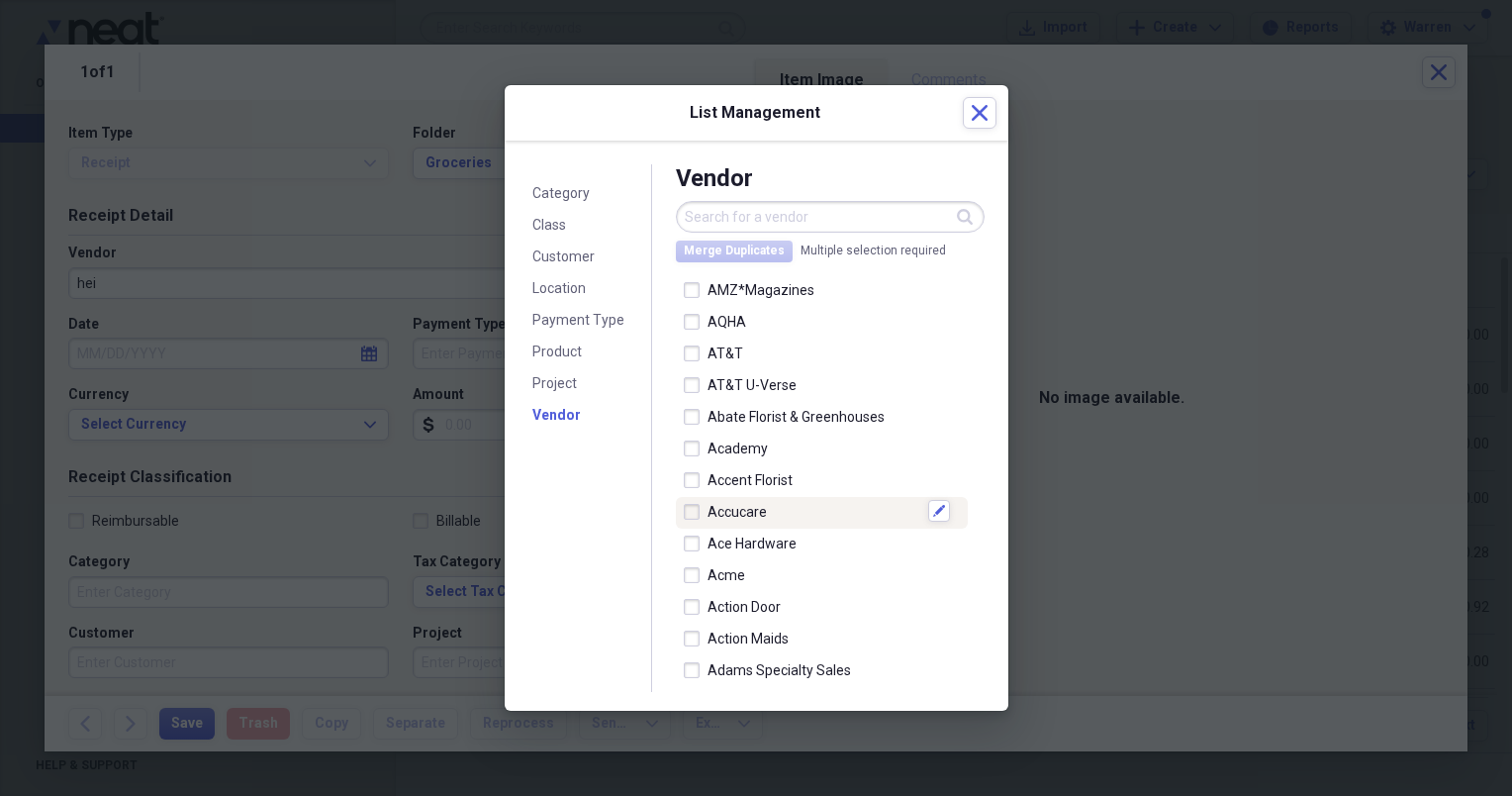 scroll, scrollTop: 594, scrollLeft: 0, axis: vertical 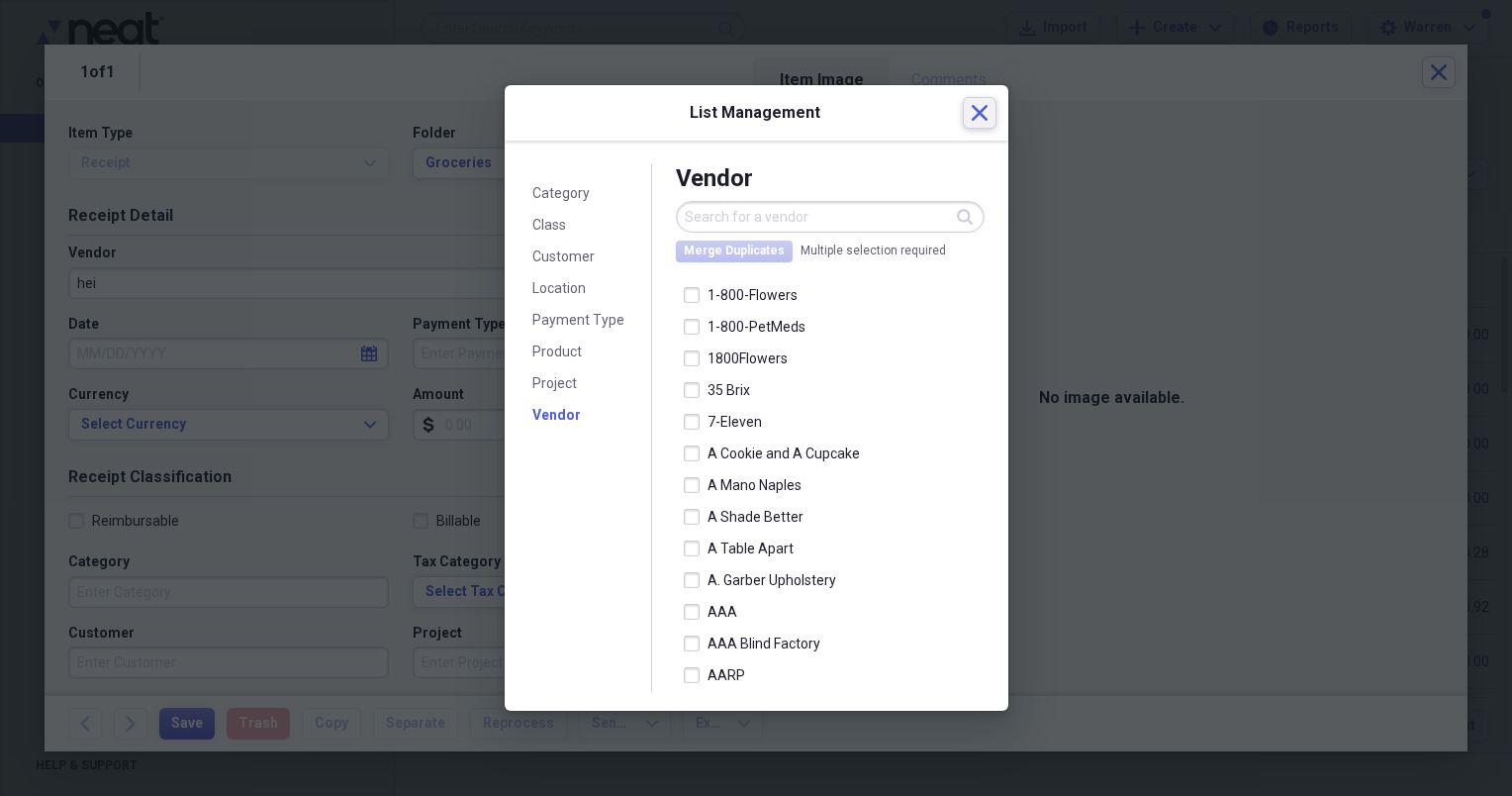 click on "Close" 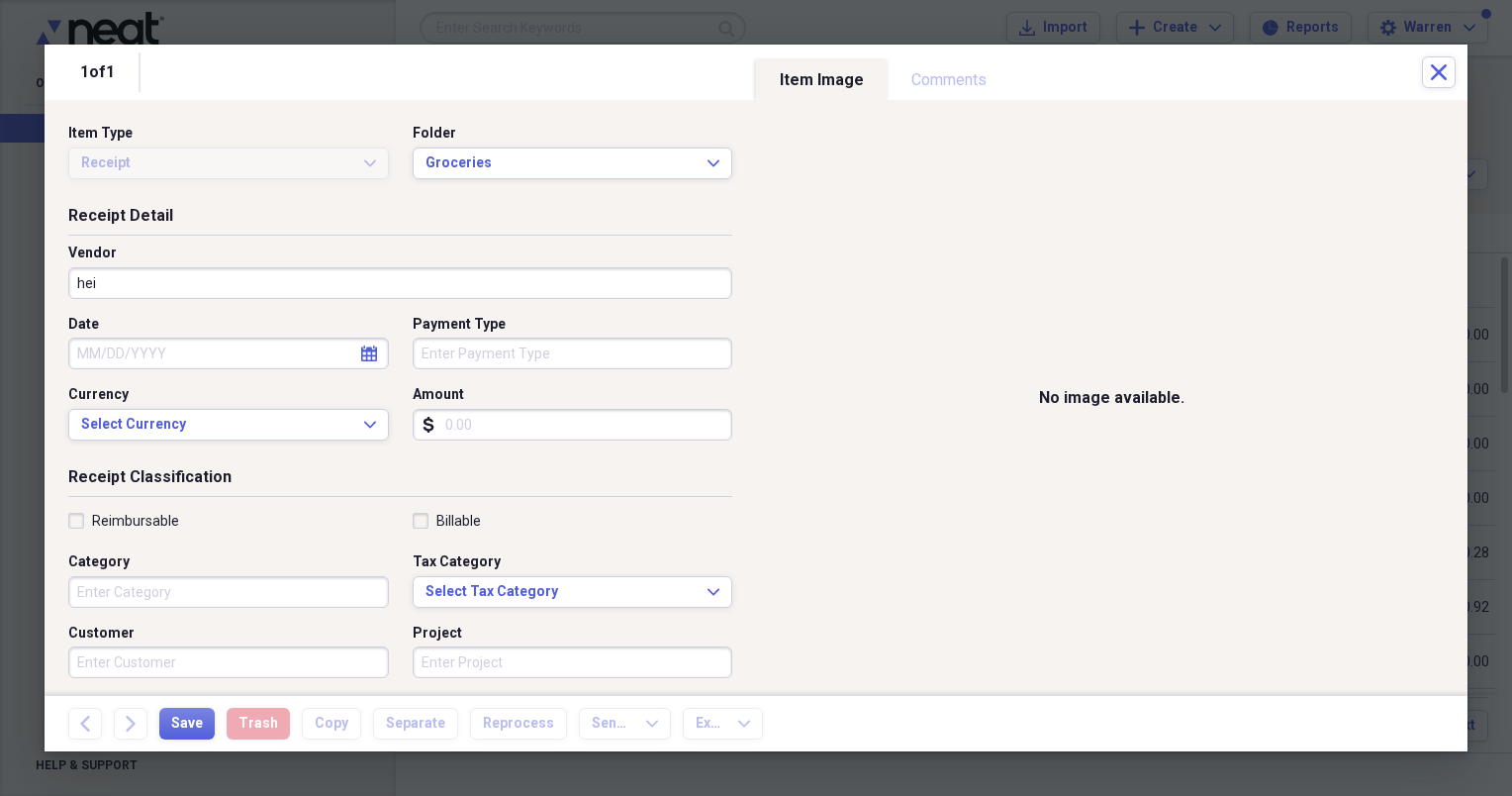 click on "hei" at bounding box center (400, 283) 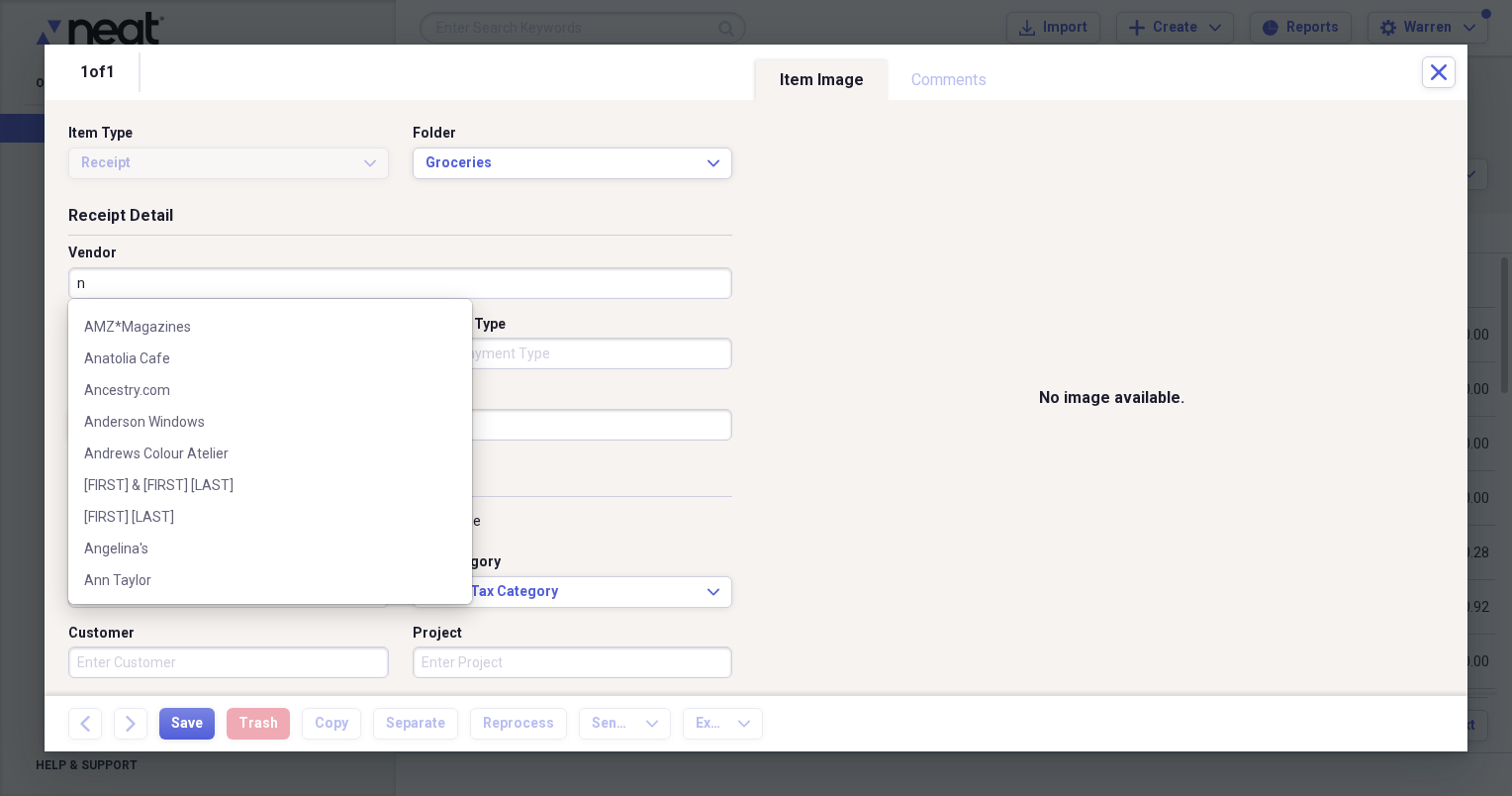 scroll, scrollTop: 0, scrollLeft: 0, axis: both 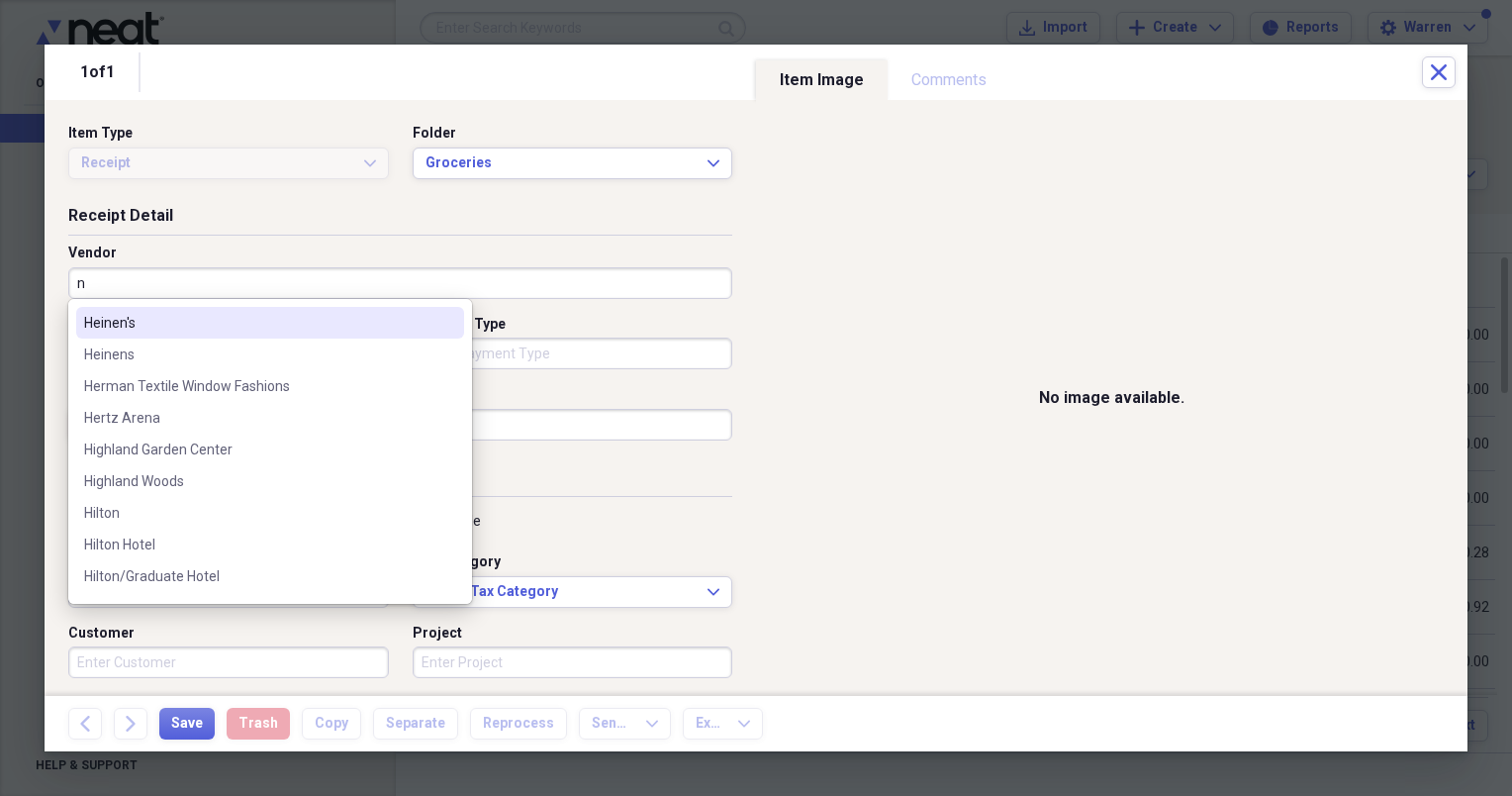 click on "Heinen's" at bounding box center [258, 323] 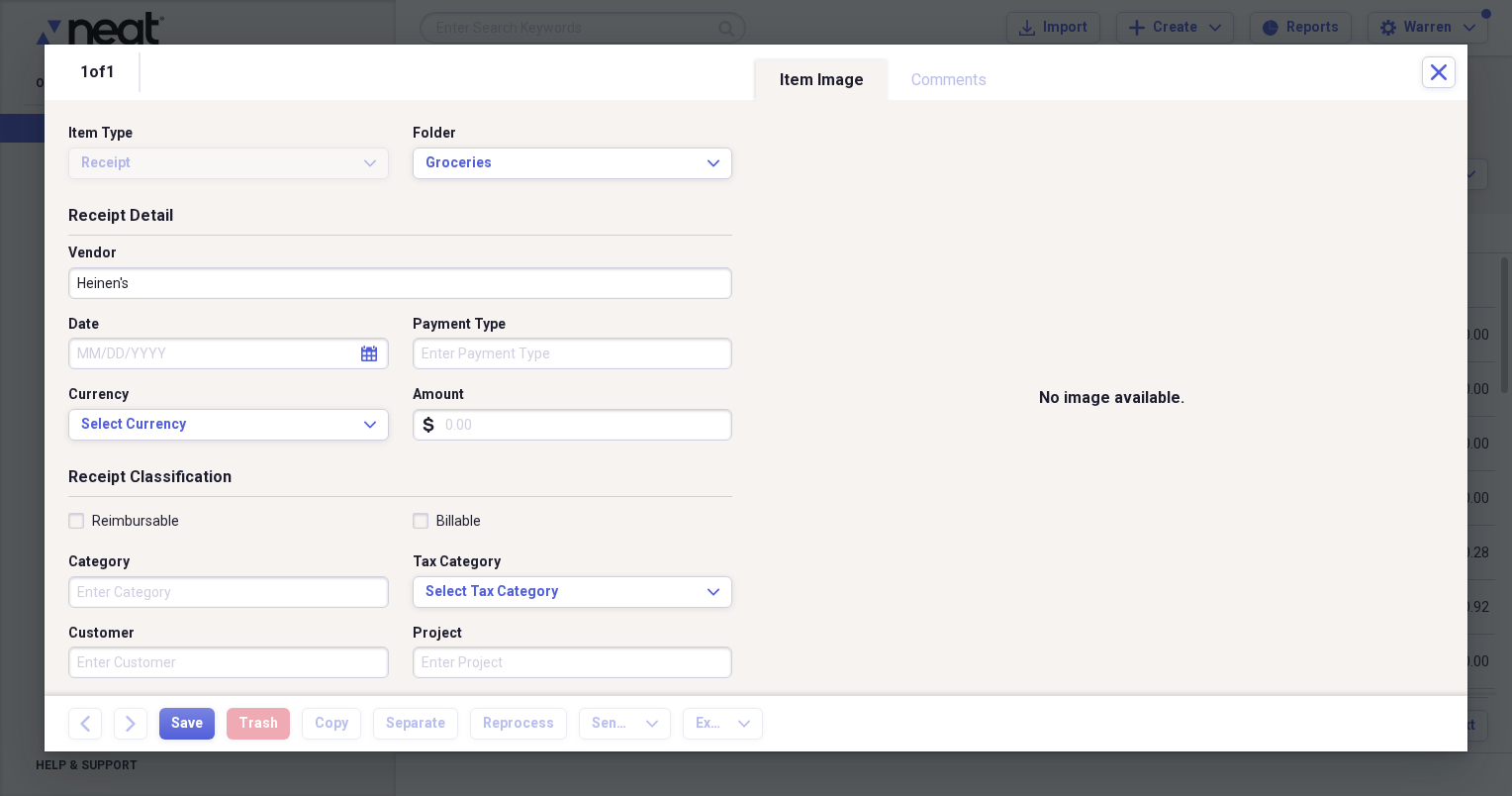 click 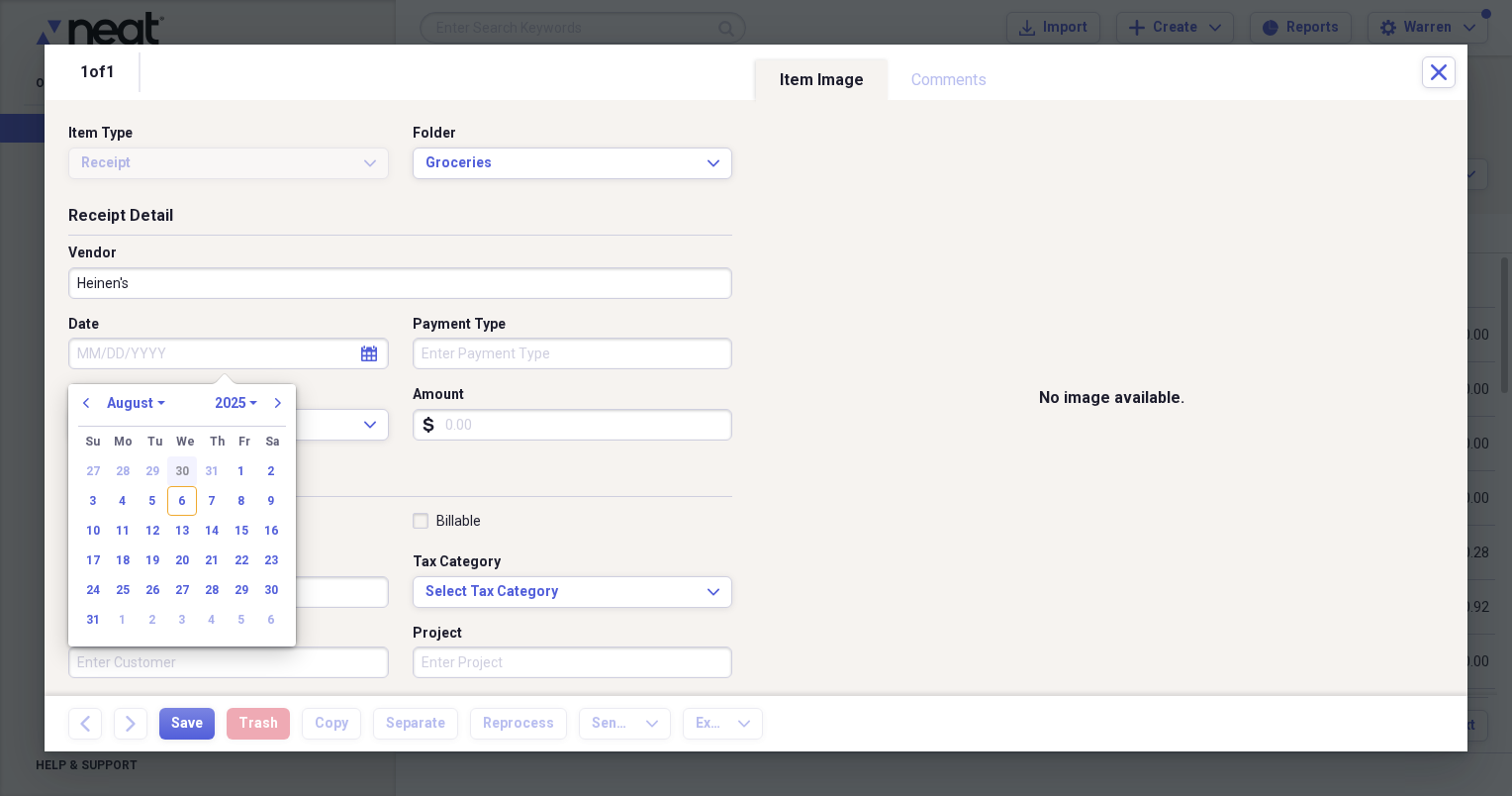 click on "30" at bounding box center (182, 471) 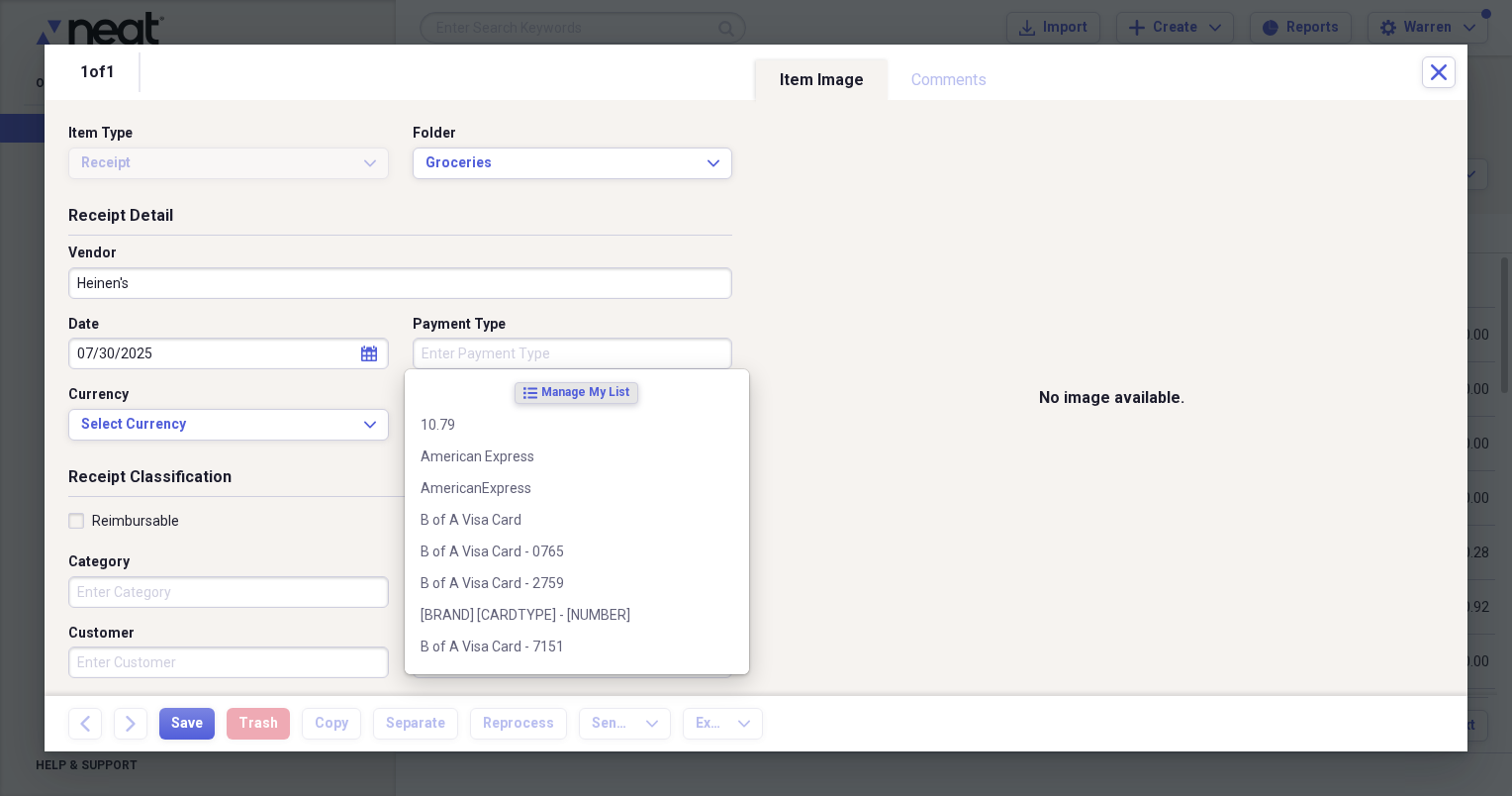click on "Payment Type" at bounding box center (573, 353) 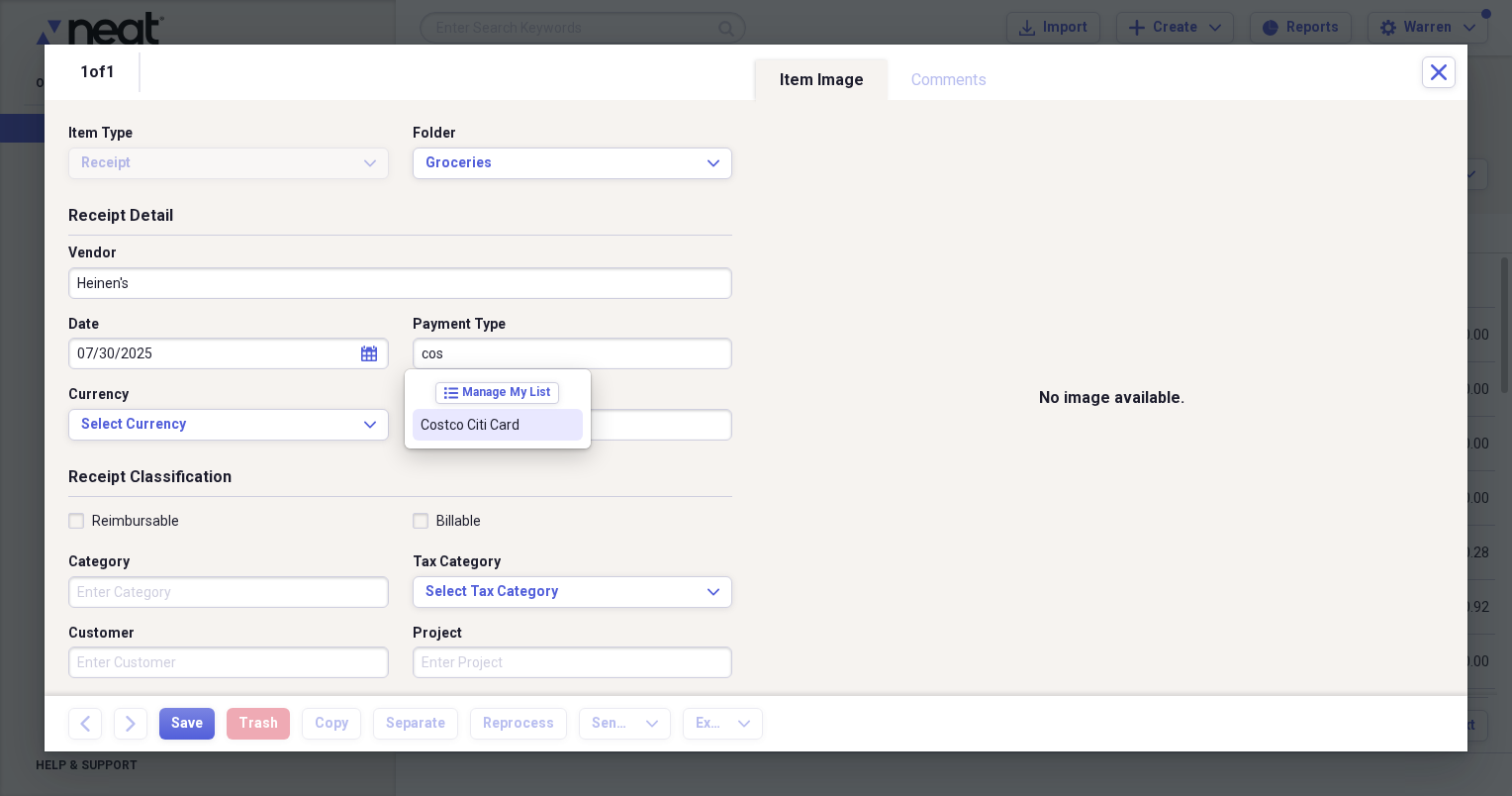 click on "Costco Citi Card" at bounding box center (486, 425) 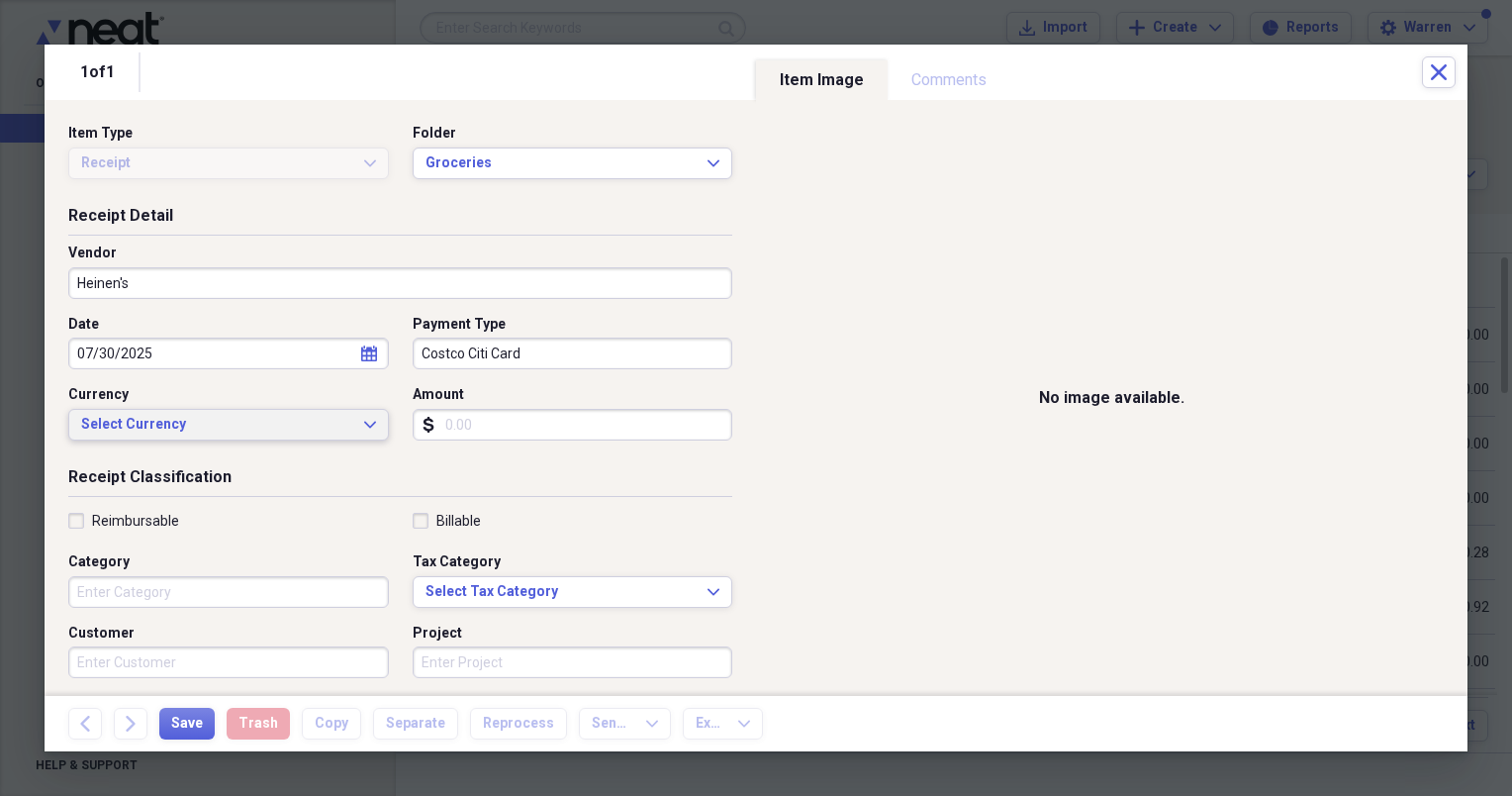 click on "Expand" 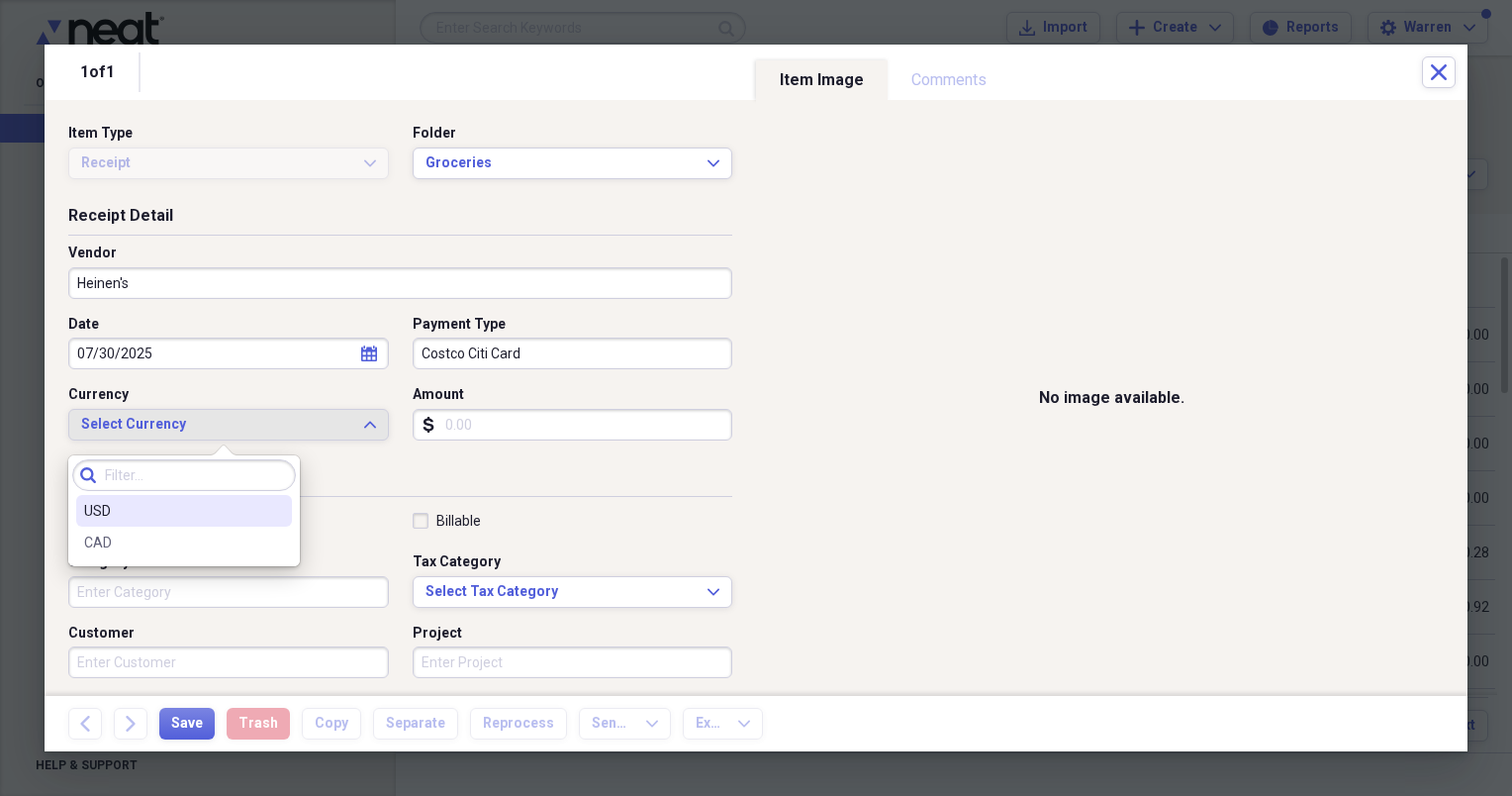 click on "USD" at bounding box center [172, 511] 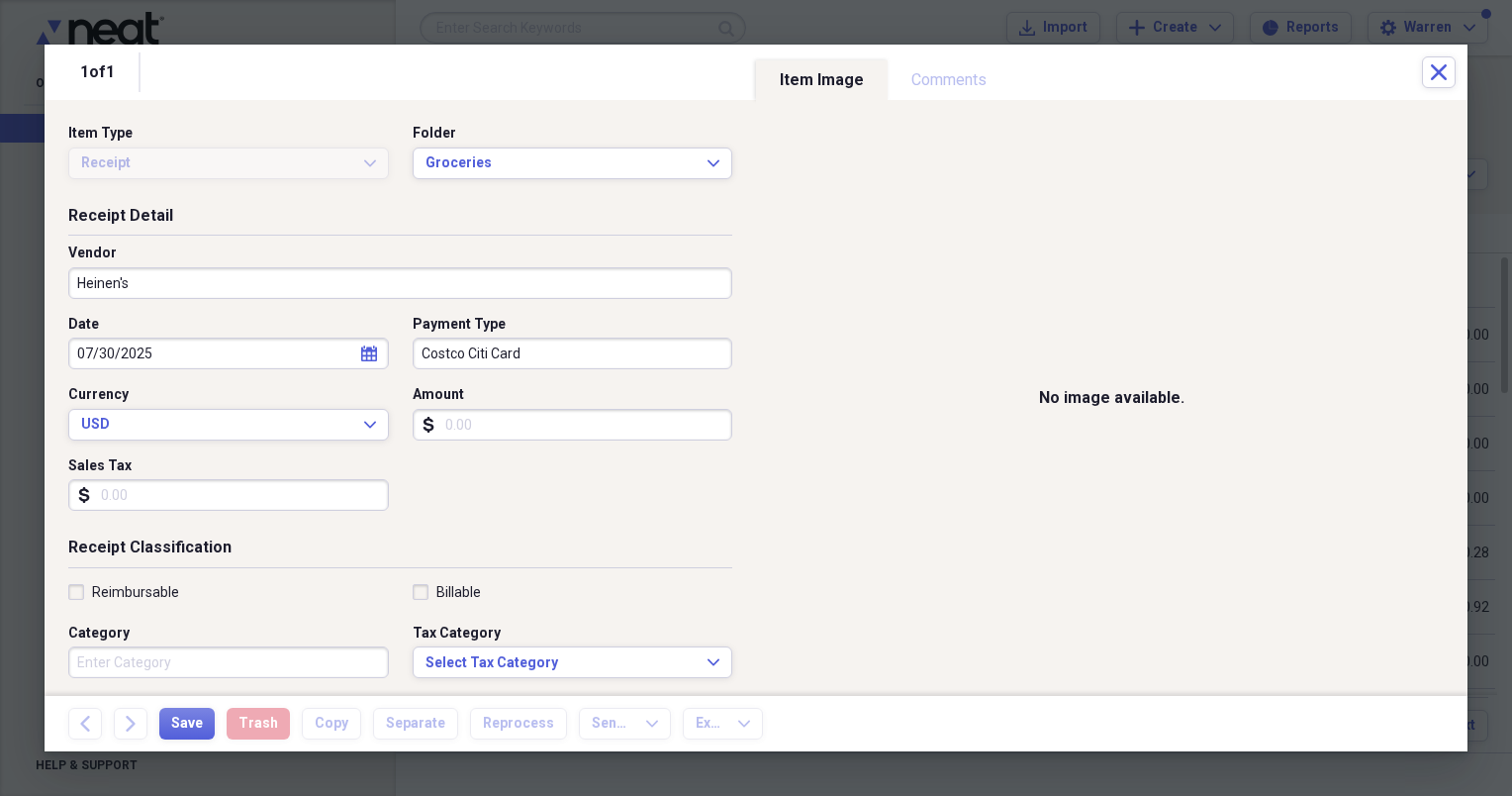 click on "Amount" at bounding box center (573, 425) 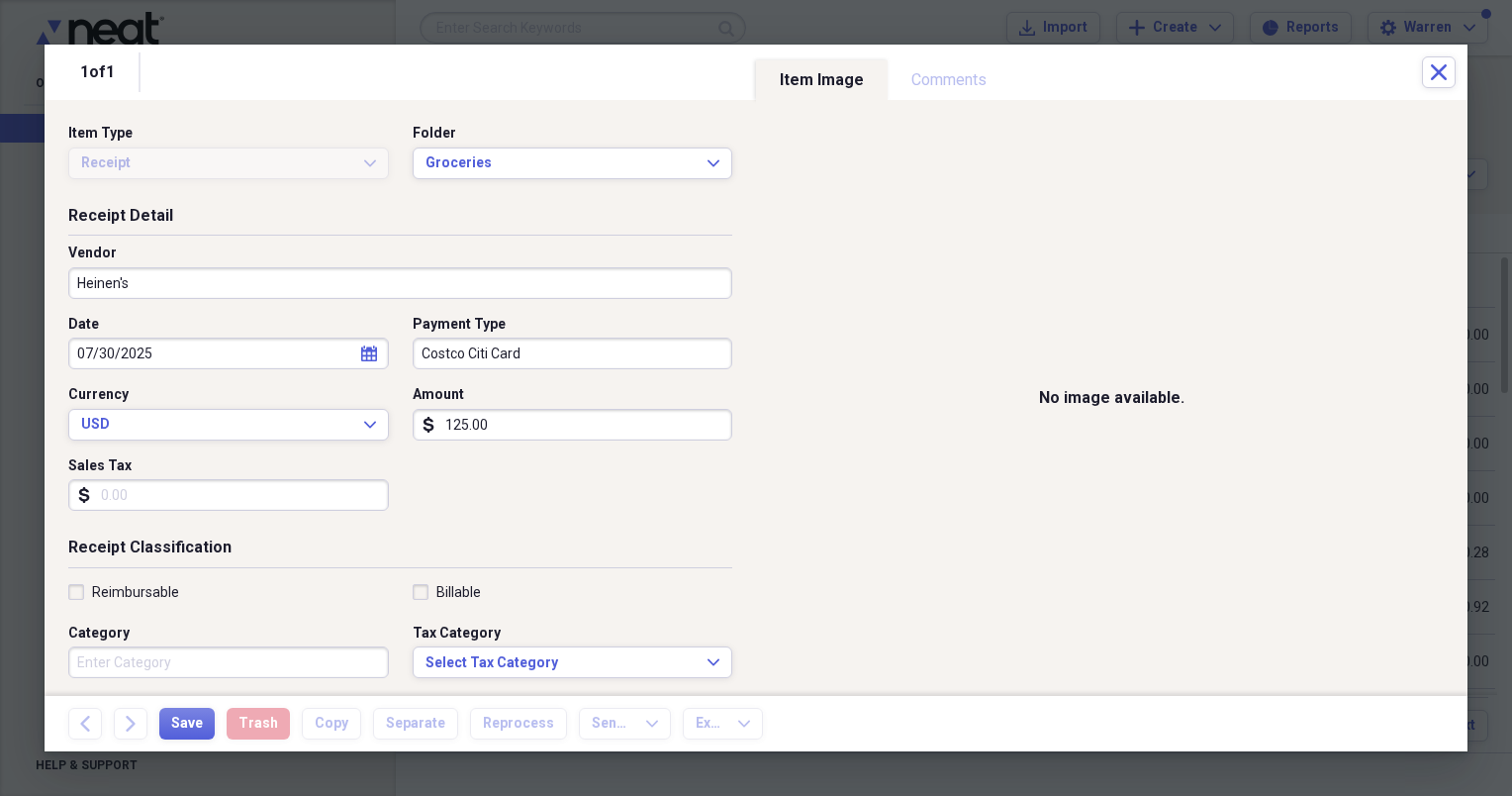 type on "125.00" 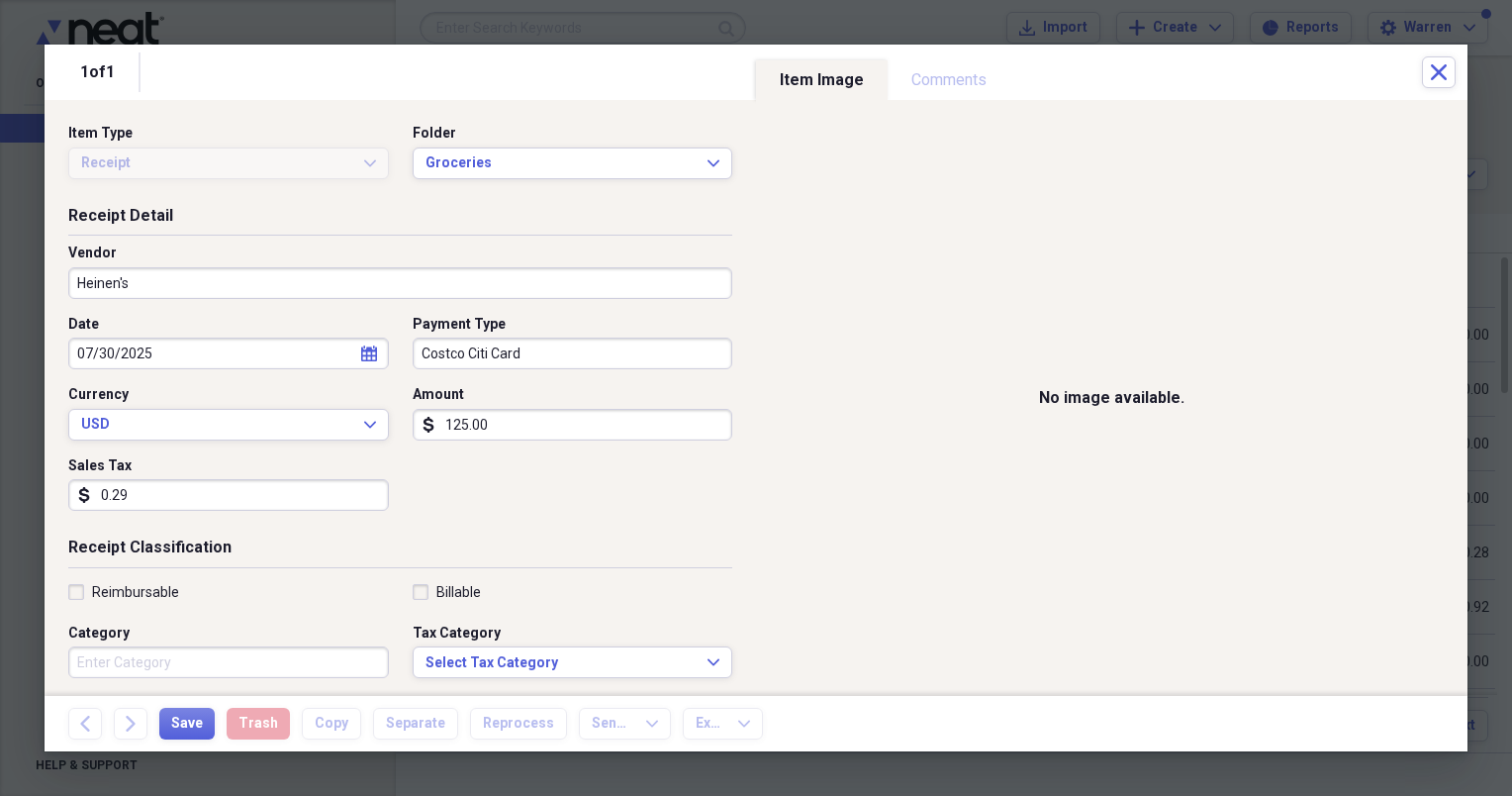 type on "0.29" 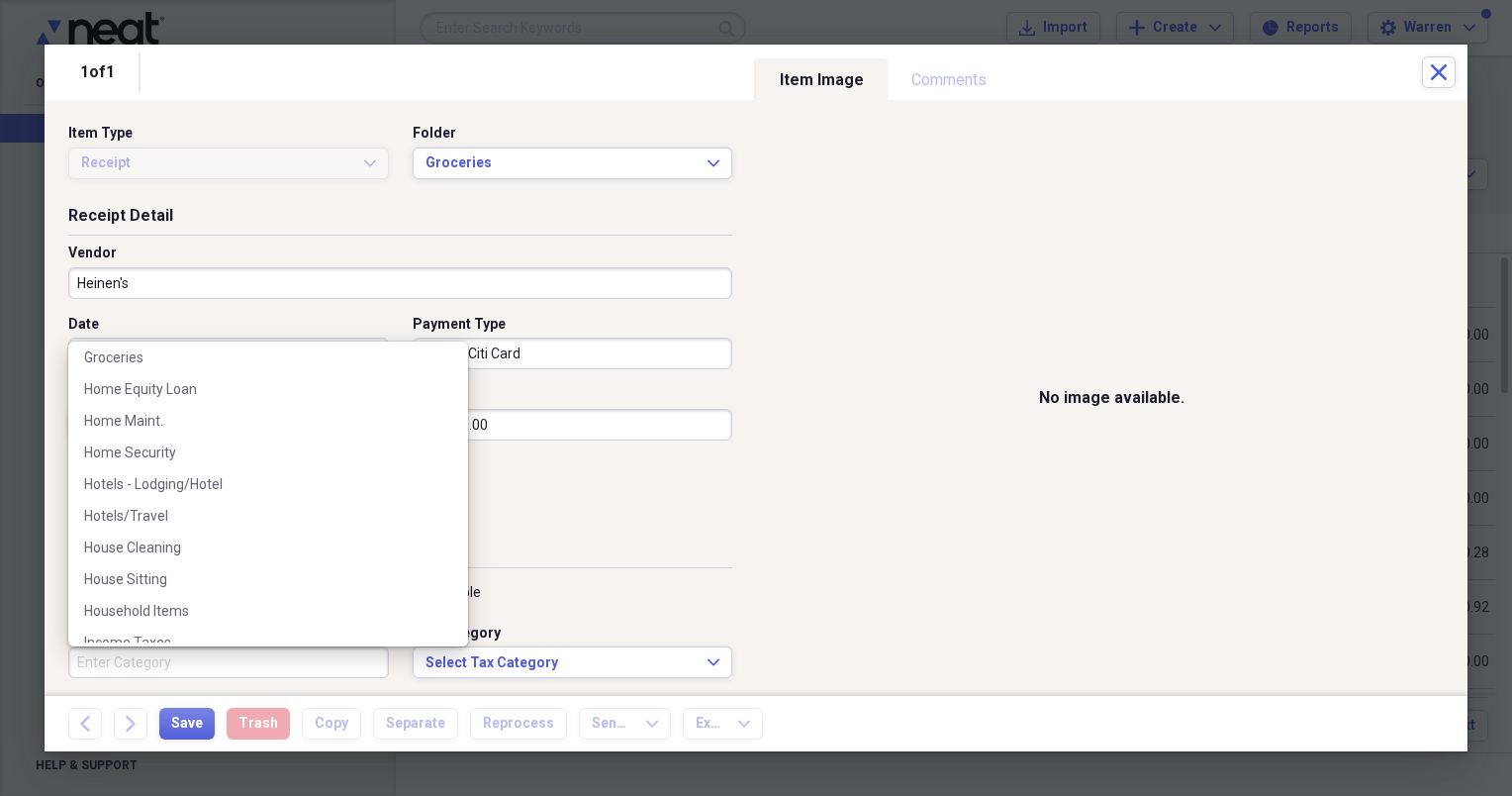 scroll, scrollTop: 1071, scrollLeft: 0, axis: vertical 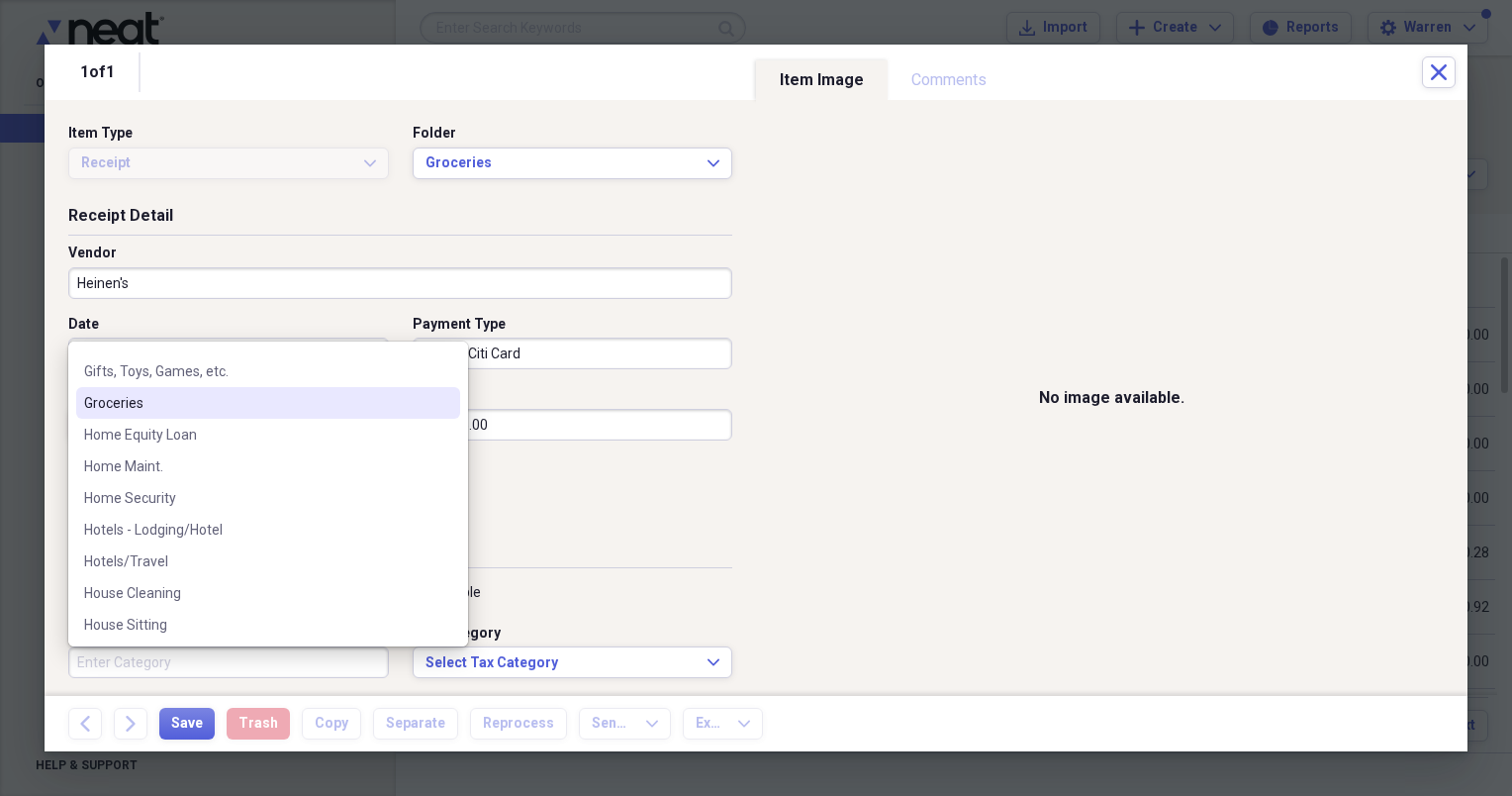 click on "Groceries" at bounding box center [256, 403] 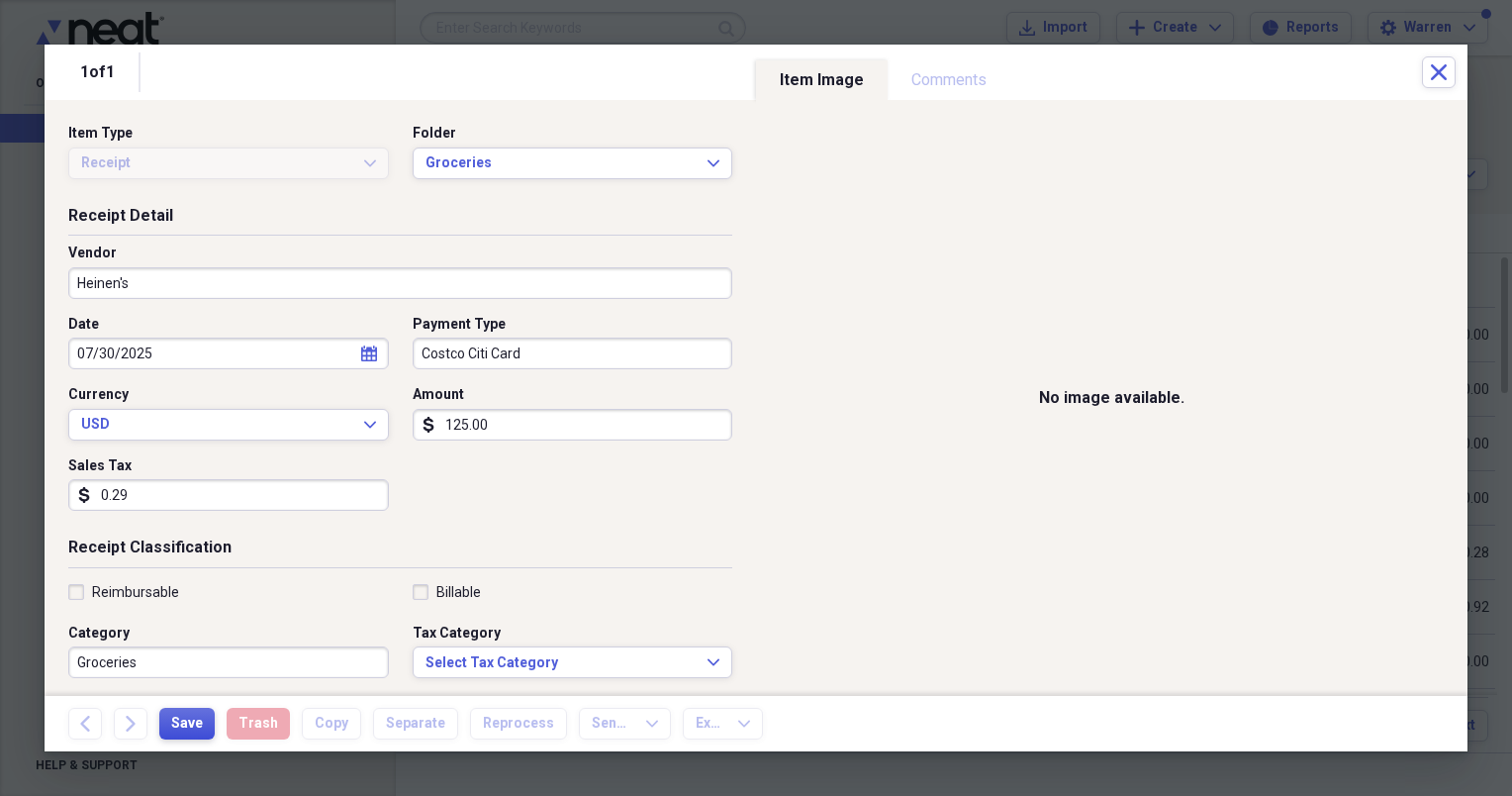 click on "Save" at bounding box center (187, 724) 